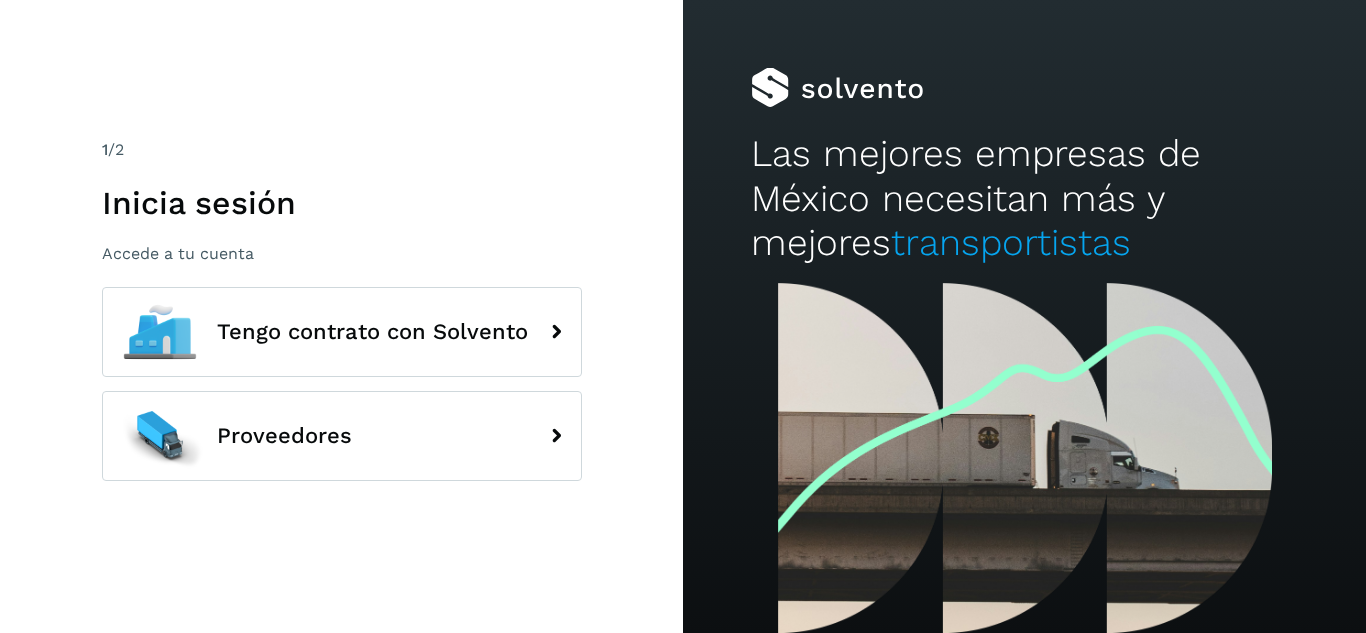 scroll, scrollTop: 0, scrollLeft: 0, axis: both 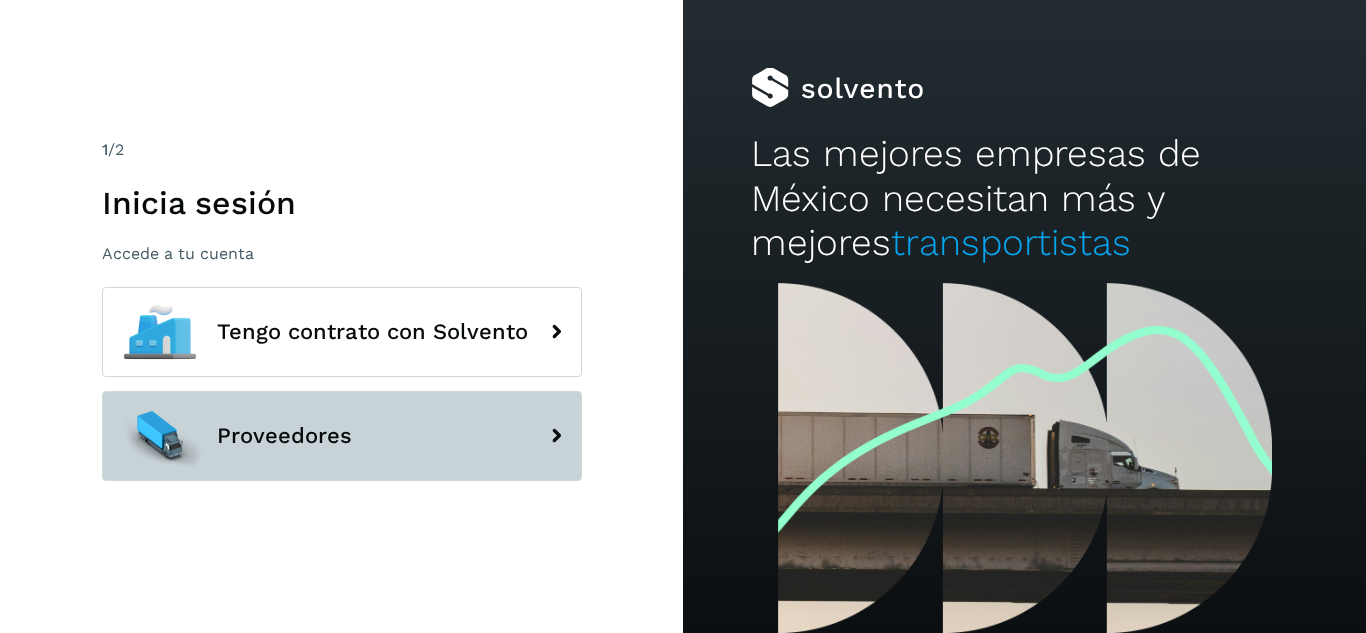click on "Proveedores" 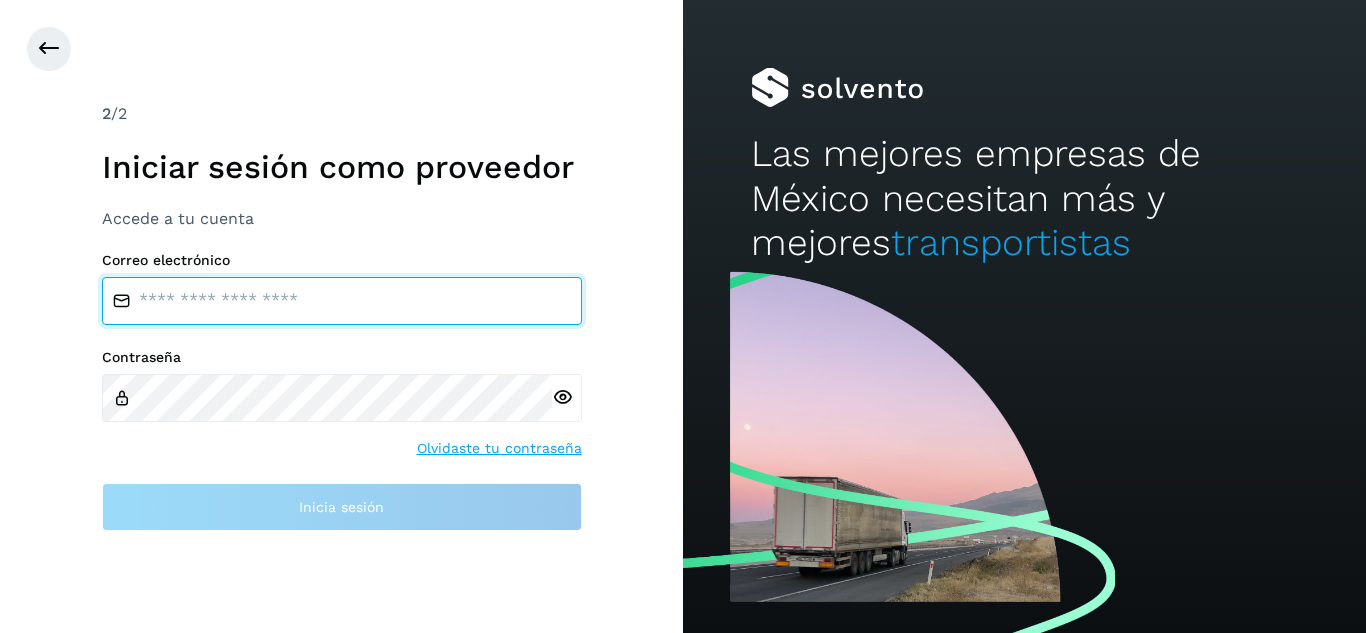type on "**********" 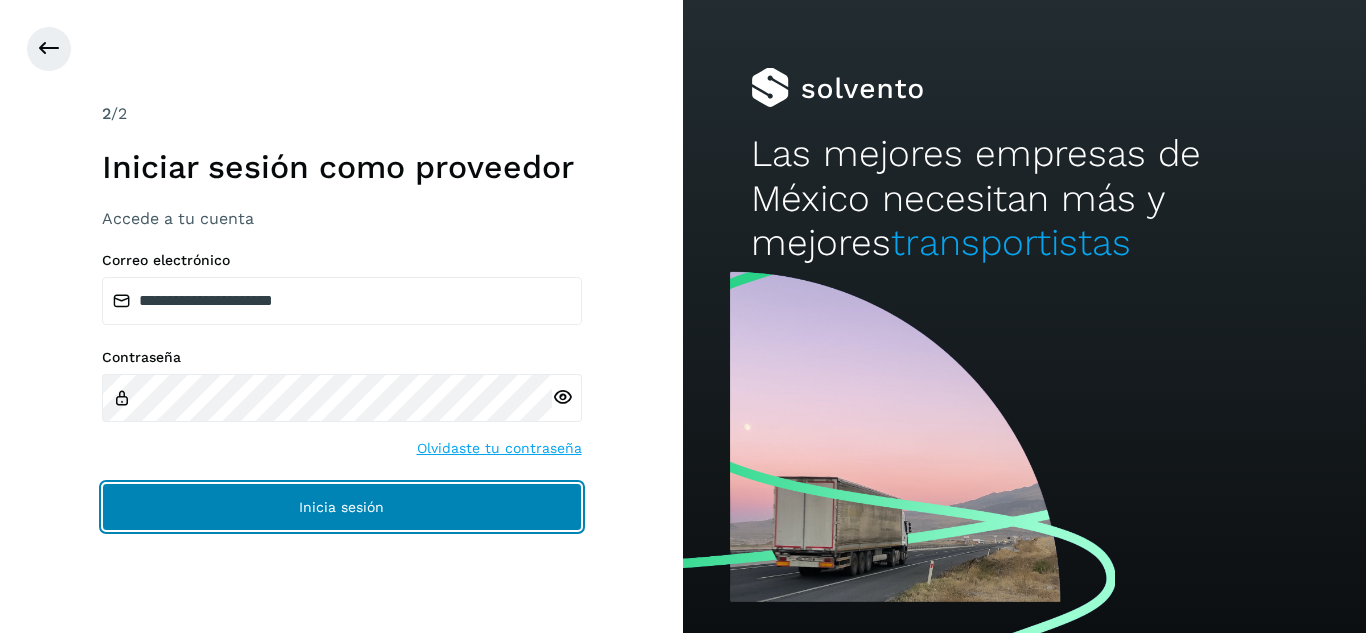 click on "Inicia sesión" at bounding box center (342, 507) 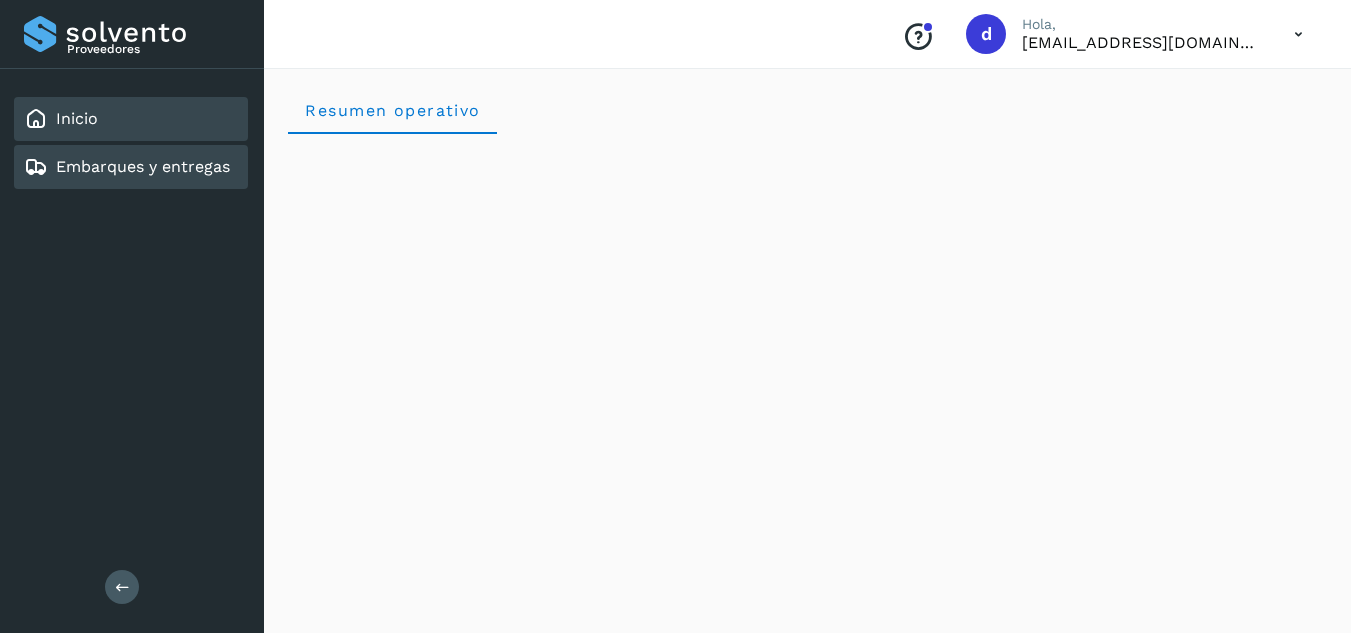 click on "Embarques y entregas" at bounding box center (143, 166) 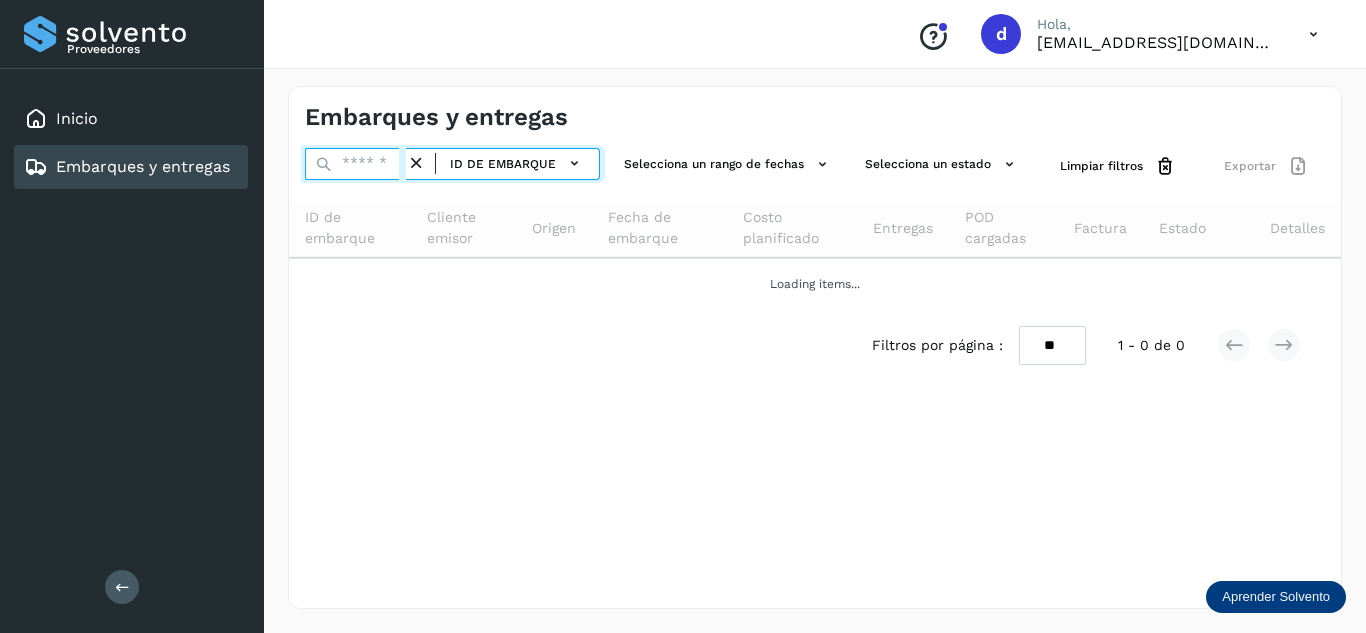 click at bounding box center (355, 164) 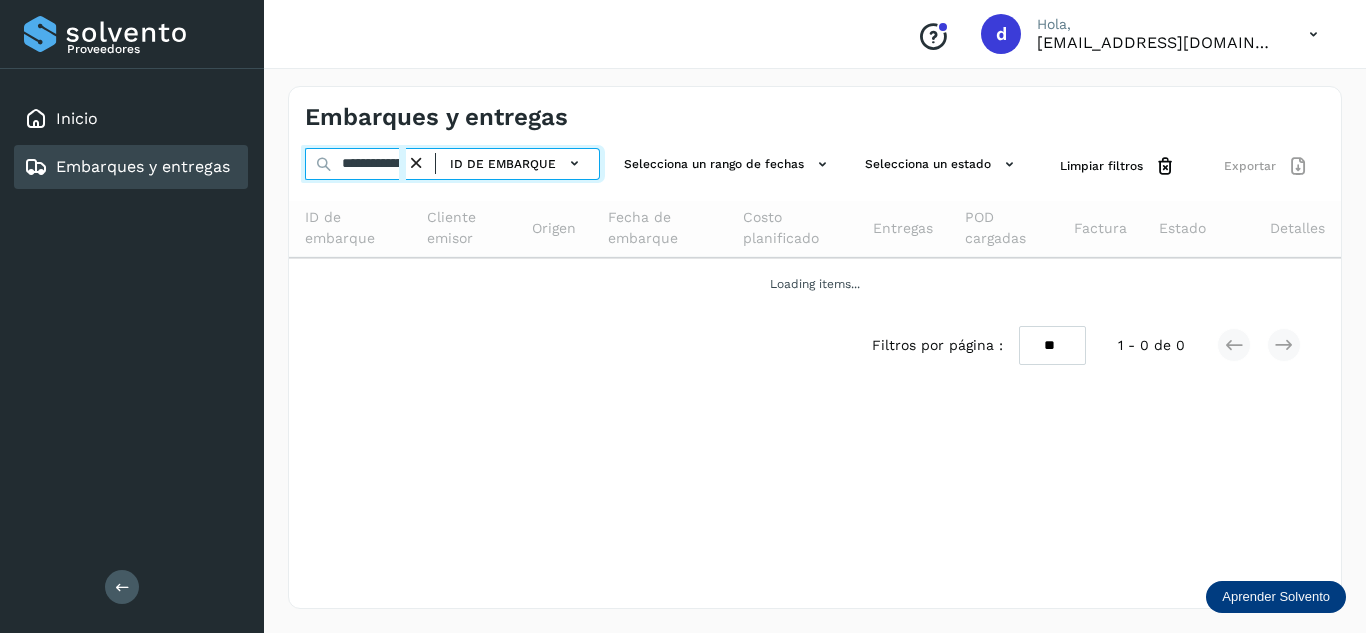 scroll, scrollTop: 0, scrollLeft: 74, axis: horizontal 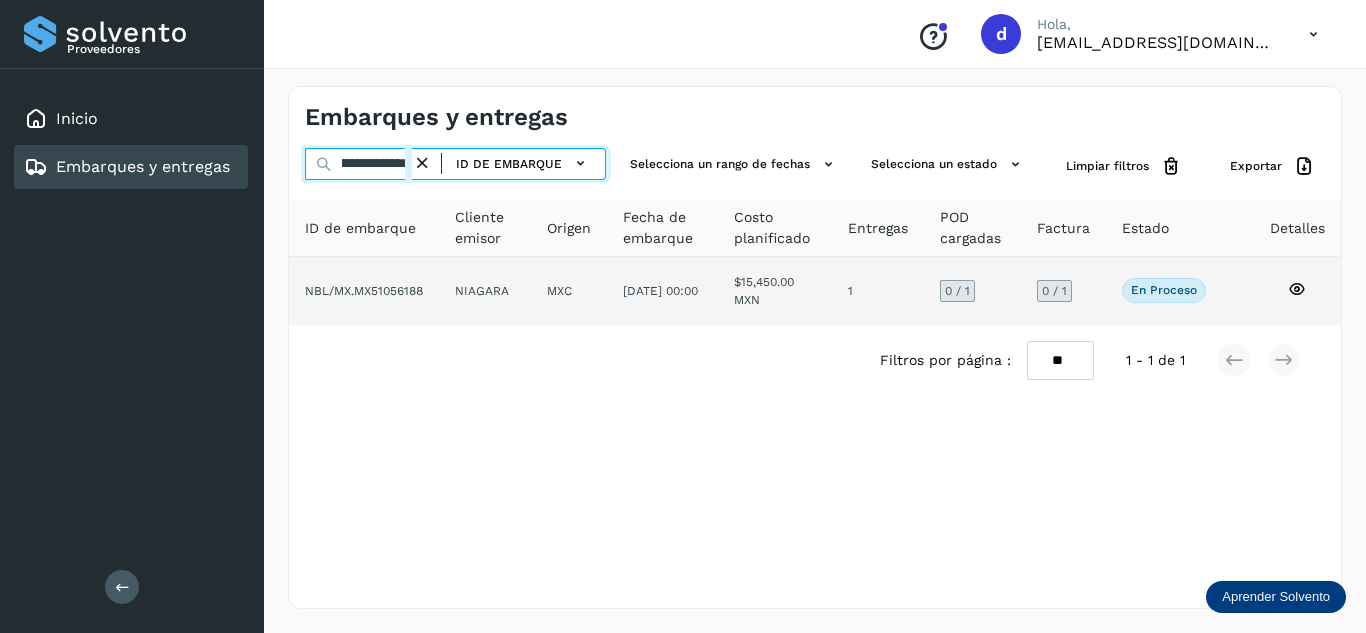 type on "**********" 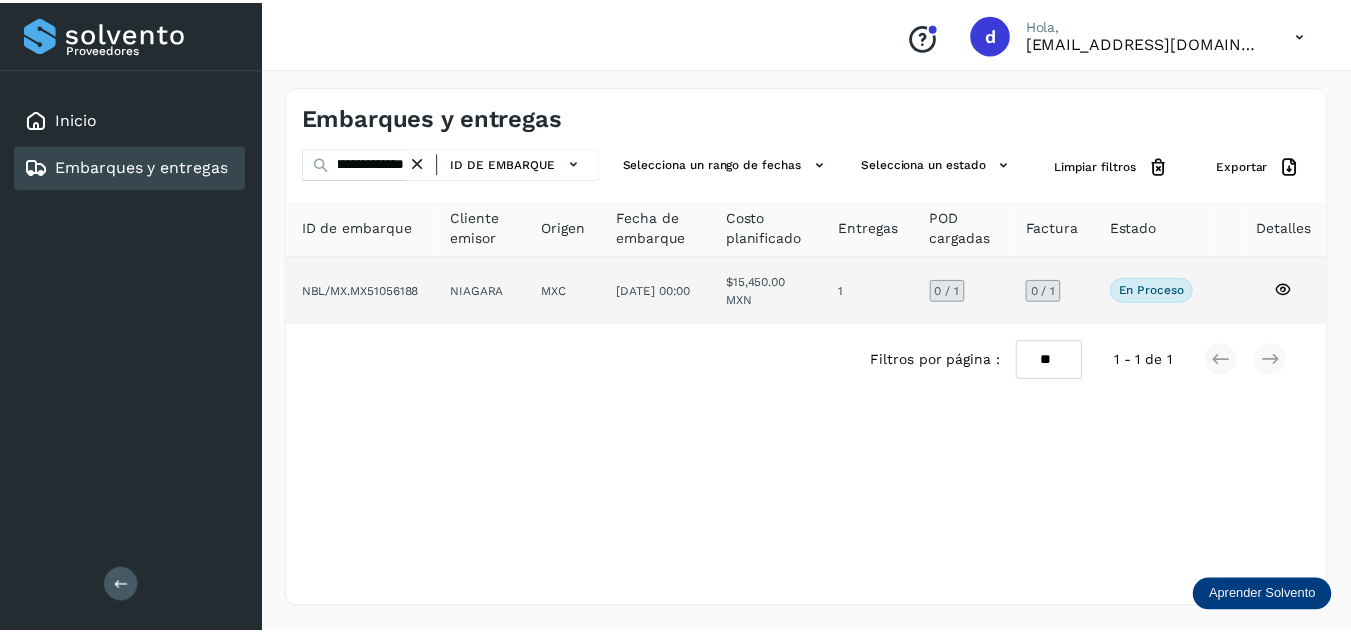scroll, scrollTop: 0, scrollLeft: 0, axis: both 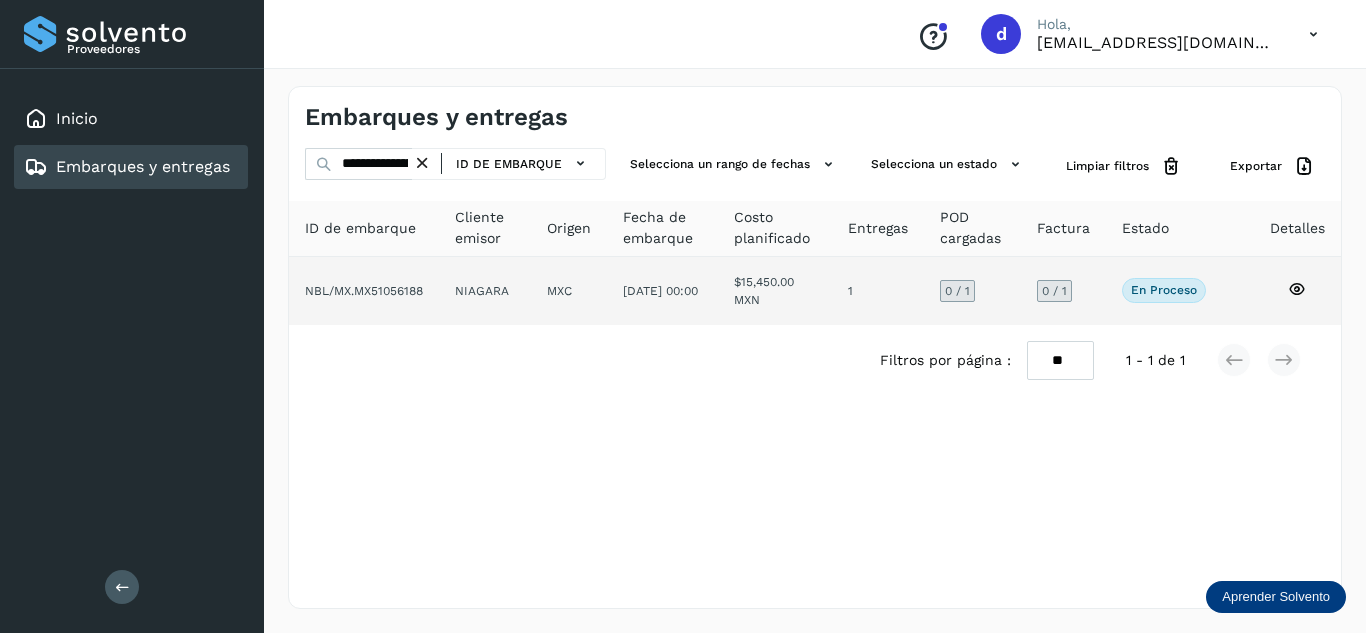 click 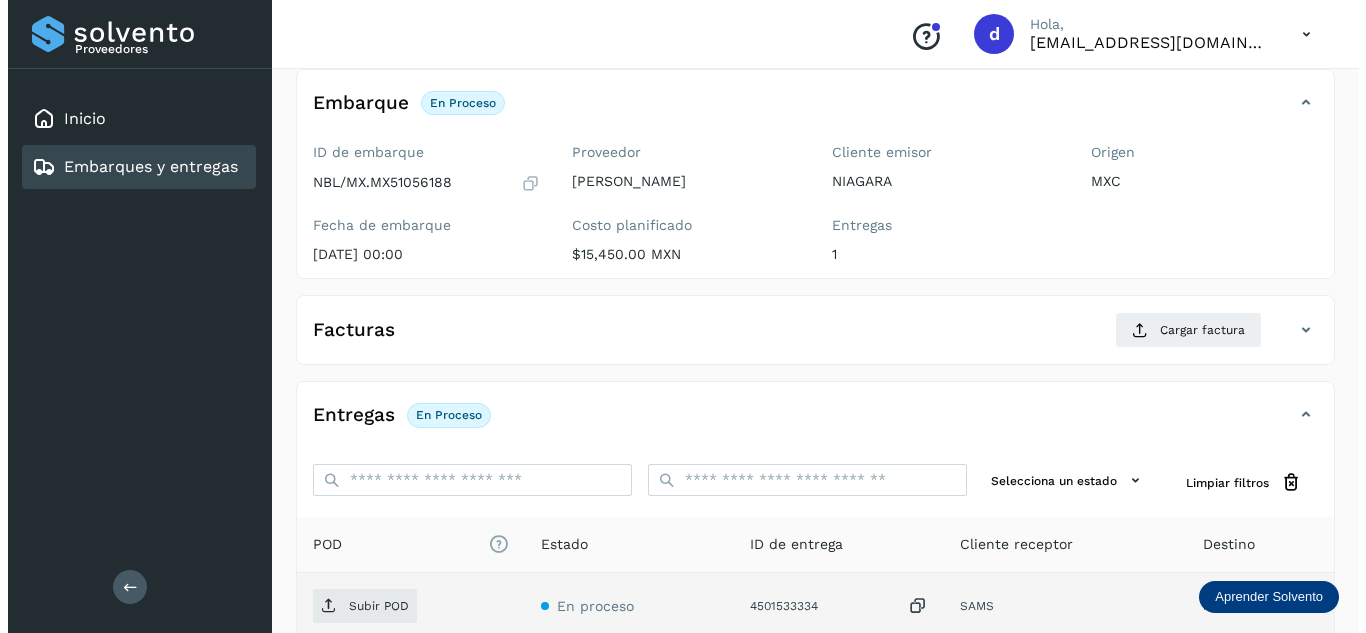 scroll, scrollTop: 316, scrollLeft: 0, axis: vertical 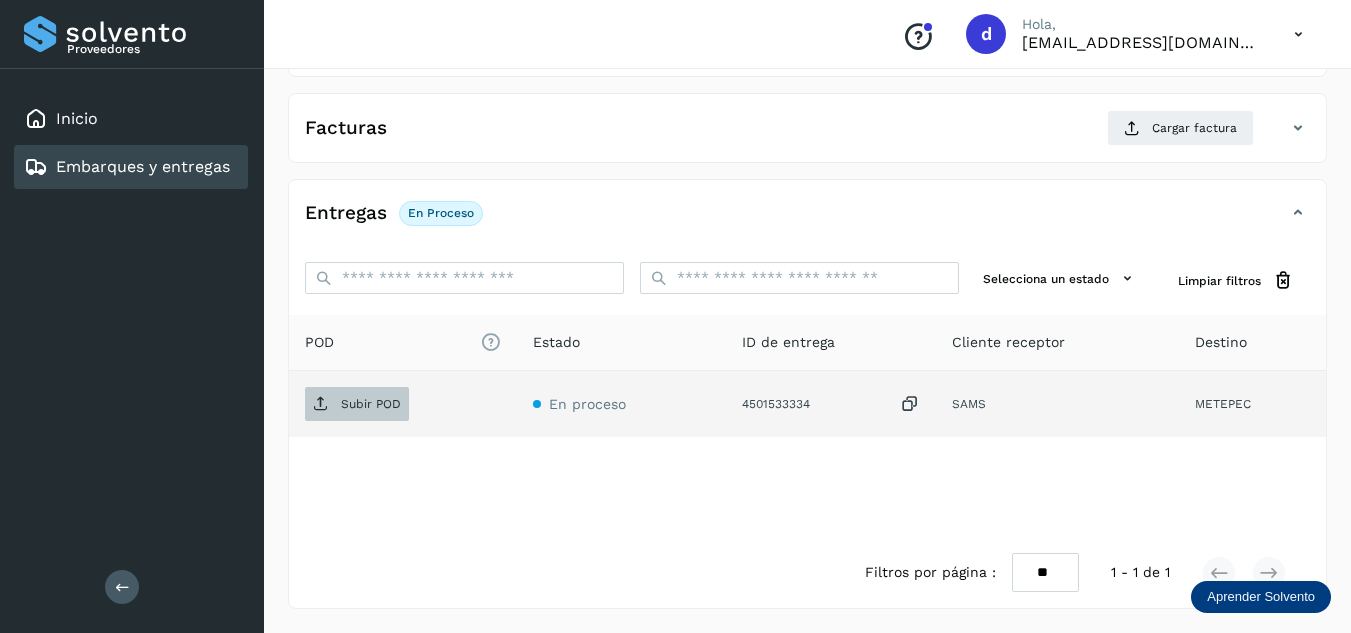 click on "Subir POD" at bounding box center [371, 404] 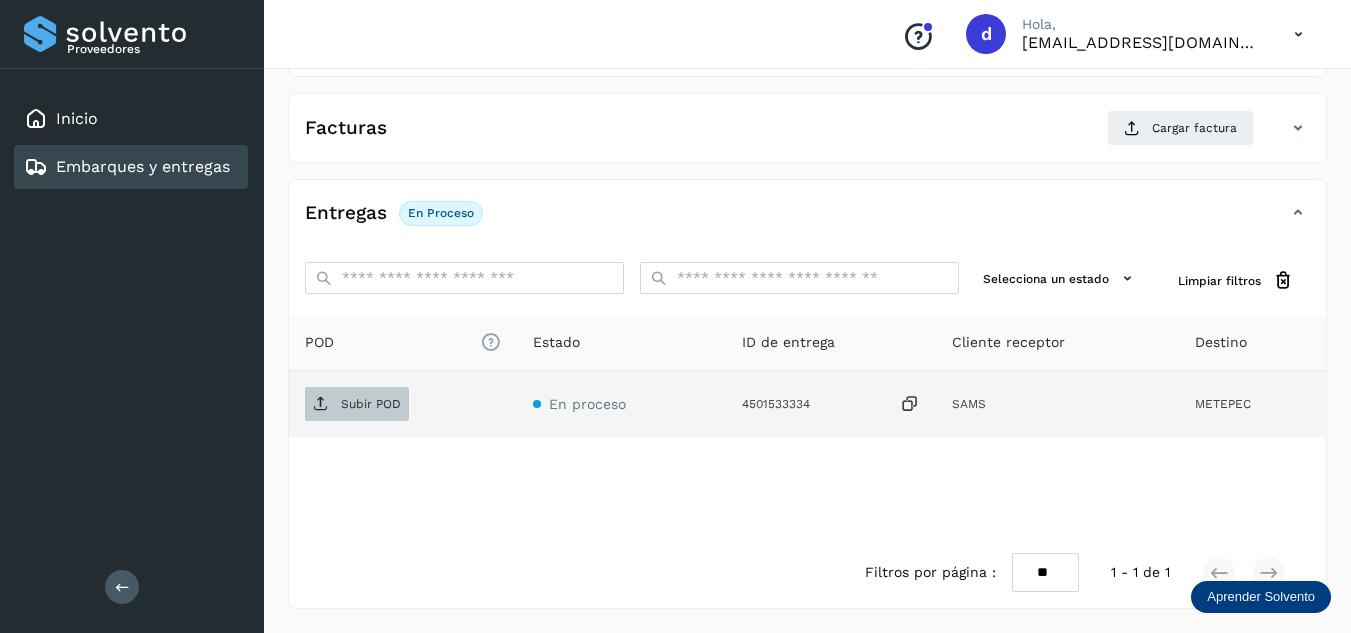 click on "Subir POD" at bounding box center [371, 404] 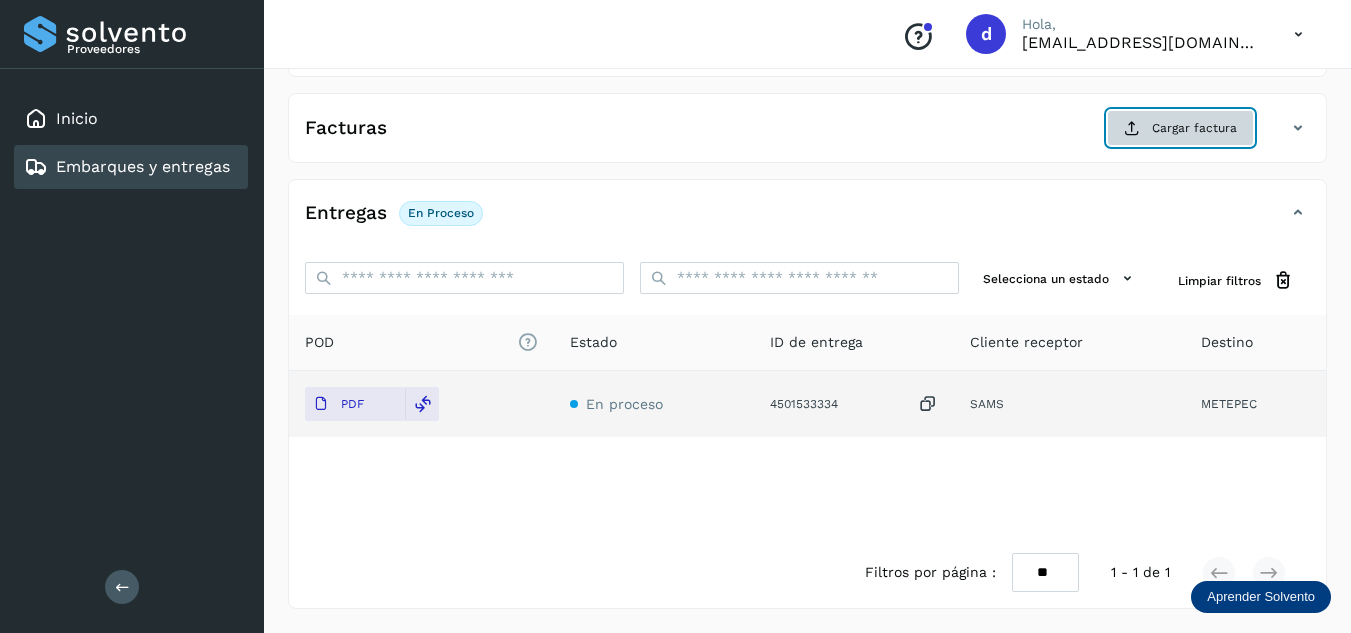 click on "Cargar factura" at bounding box center [1180, 128] 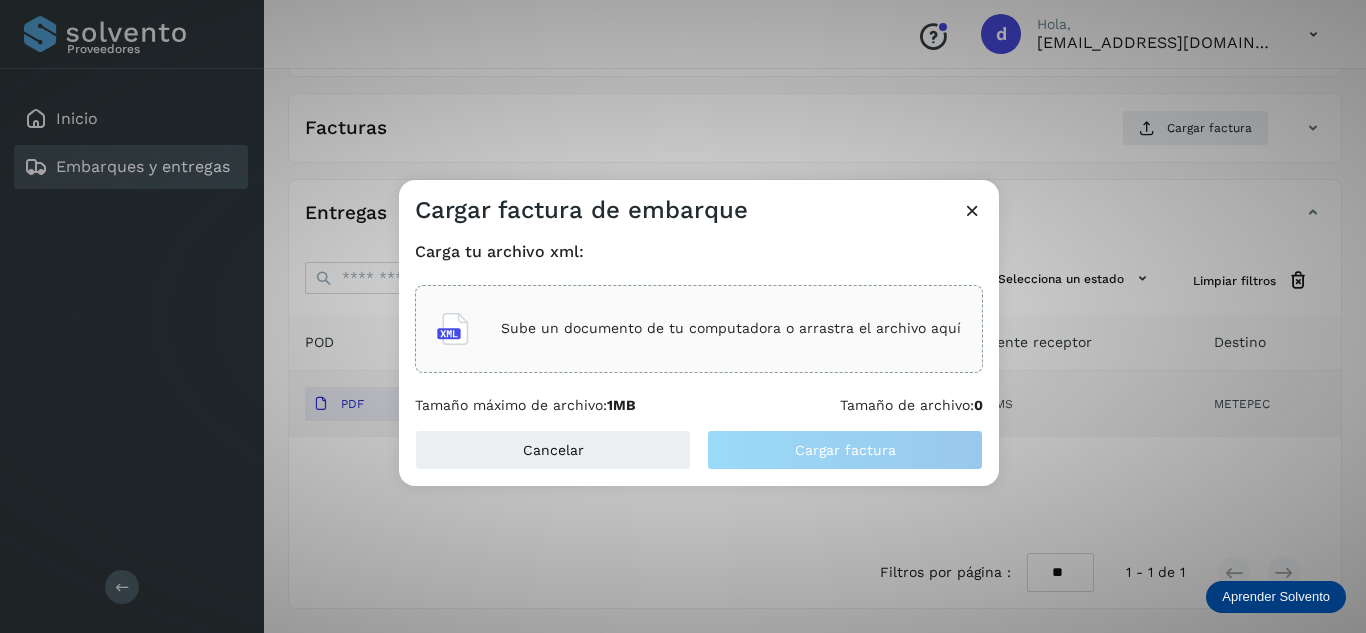 click on "Sube un documento de tu computadora o arrastra el archivo aquí" at bounding box center (731, 328) 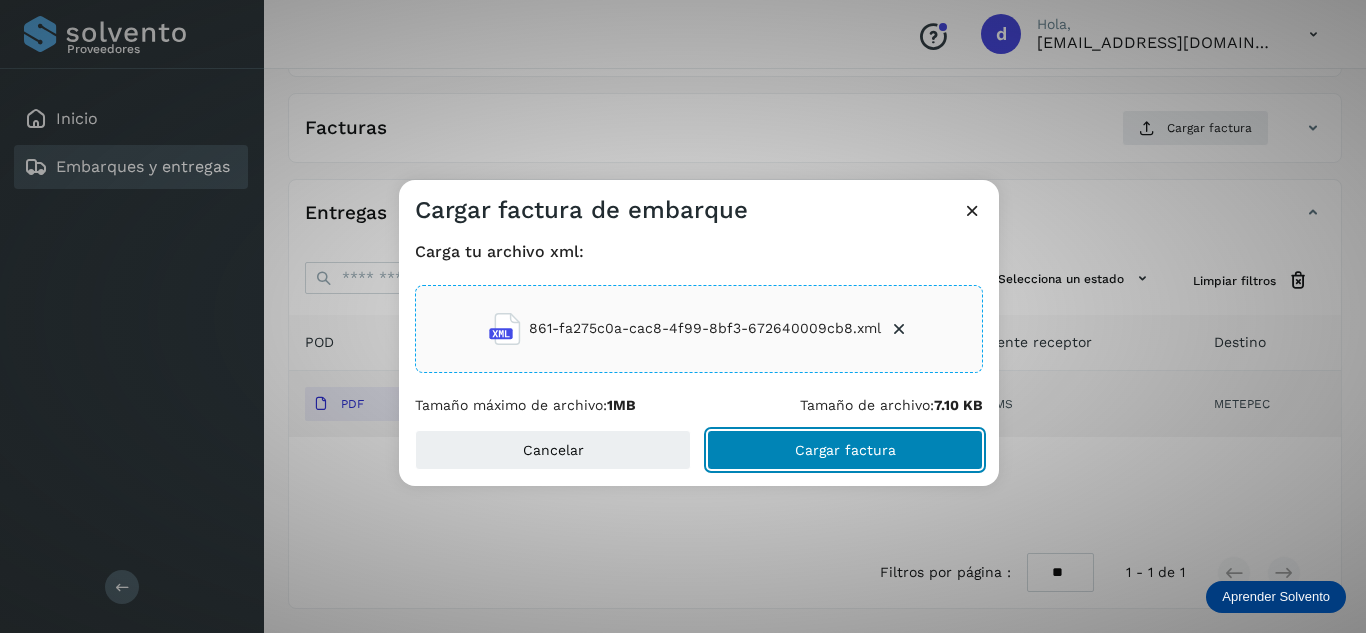 click on "Cargar factura" 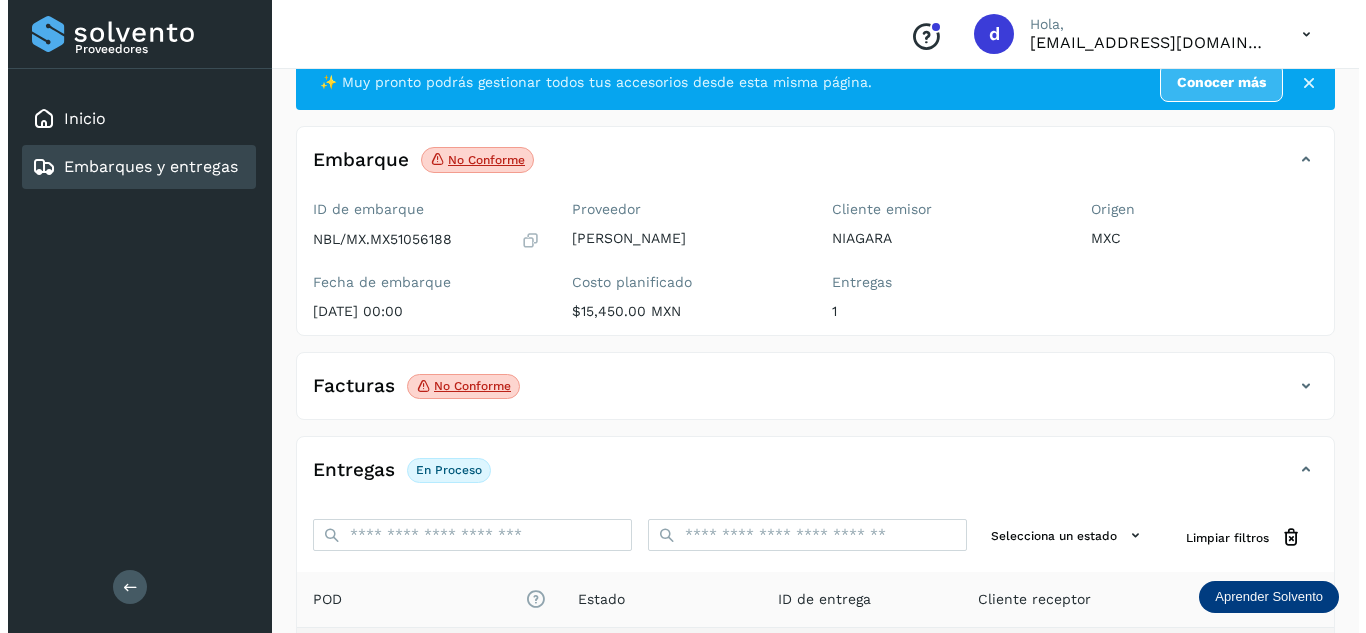 scroll, scrollTop: 0, scrollLeft: 0, axis: both 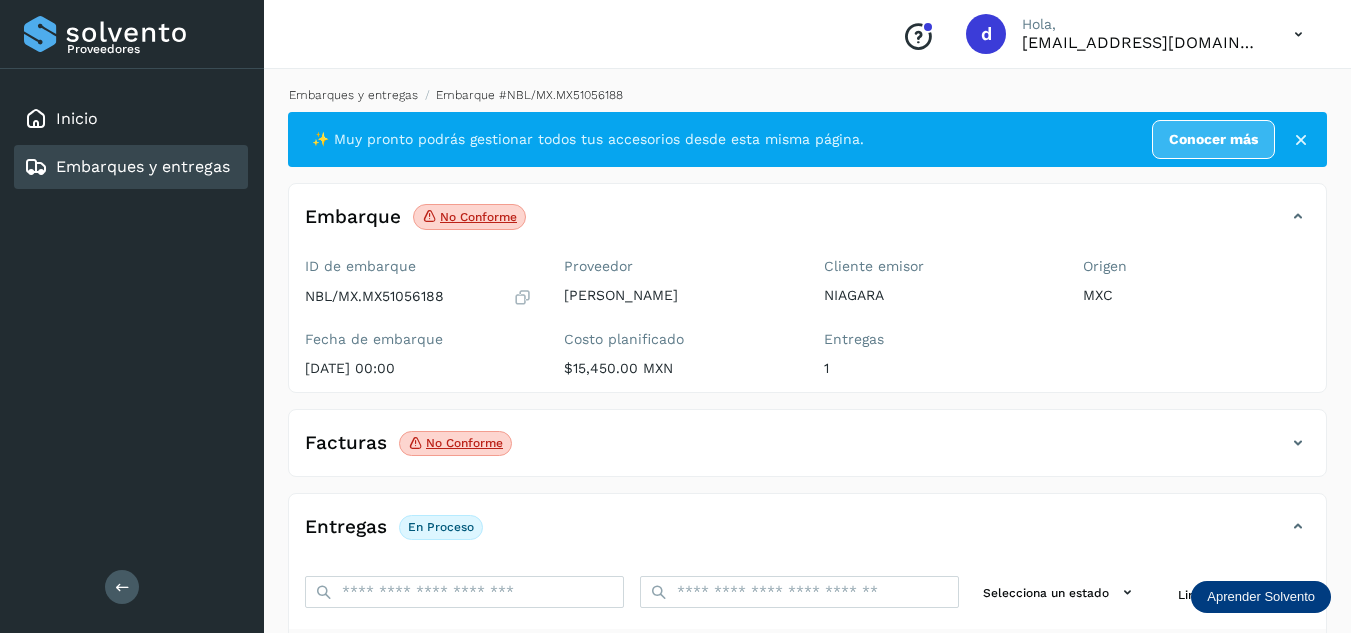 click on "Embarques y entregas" at bounding box center [353, 95] 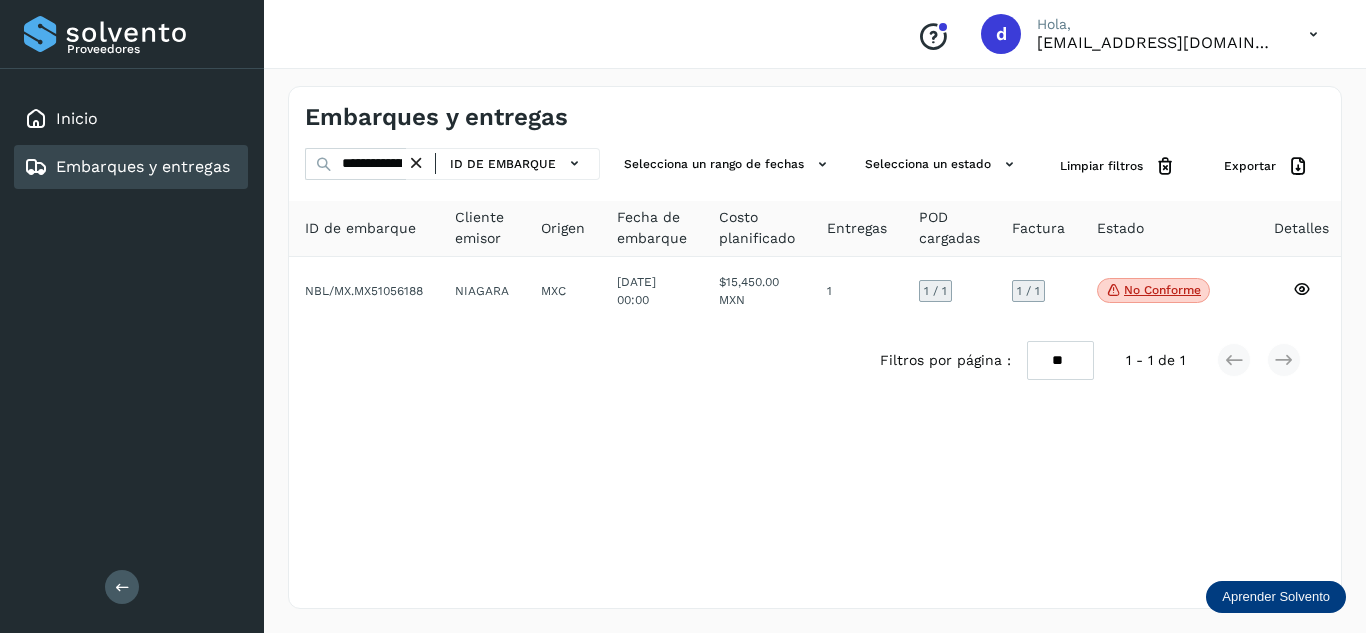 click at bounding box center [416, 163] 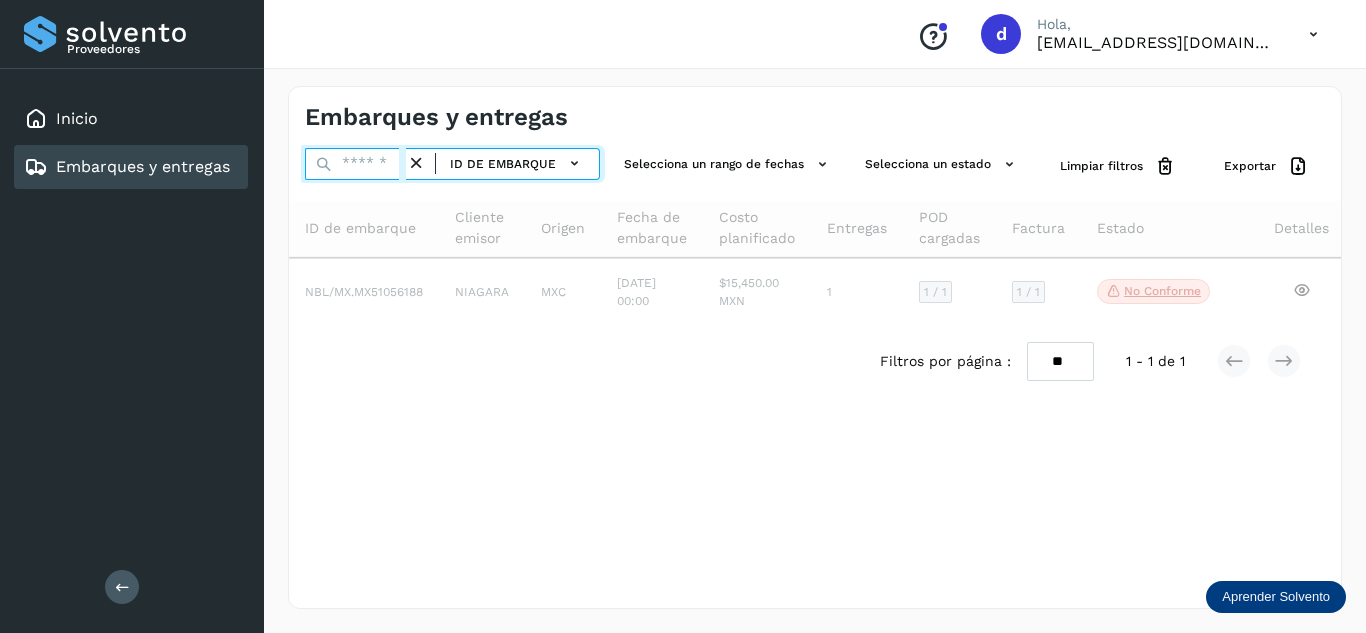 click at bounding box center [355, 164] 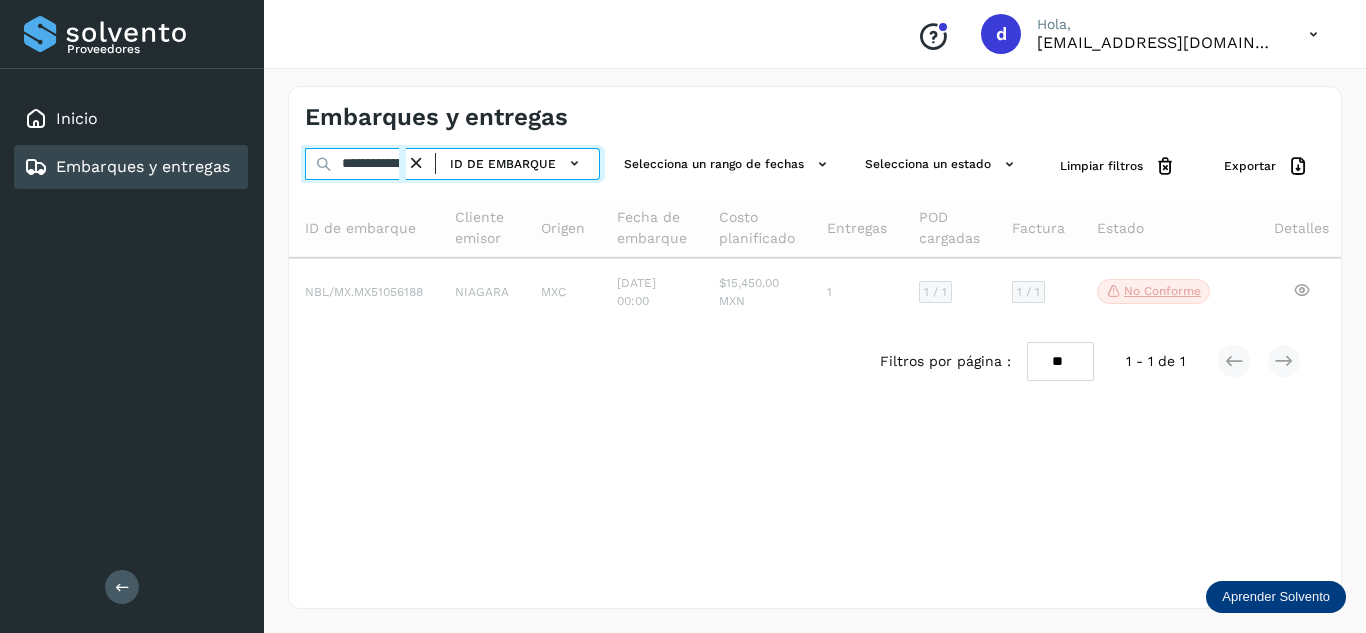 scroll, scrollTop: 0, scrollLeft: 75, axis: horizontal 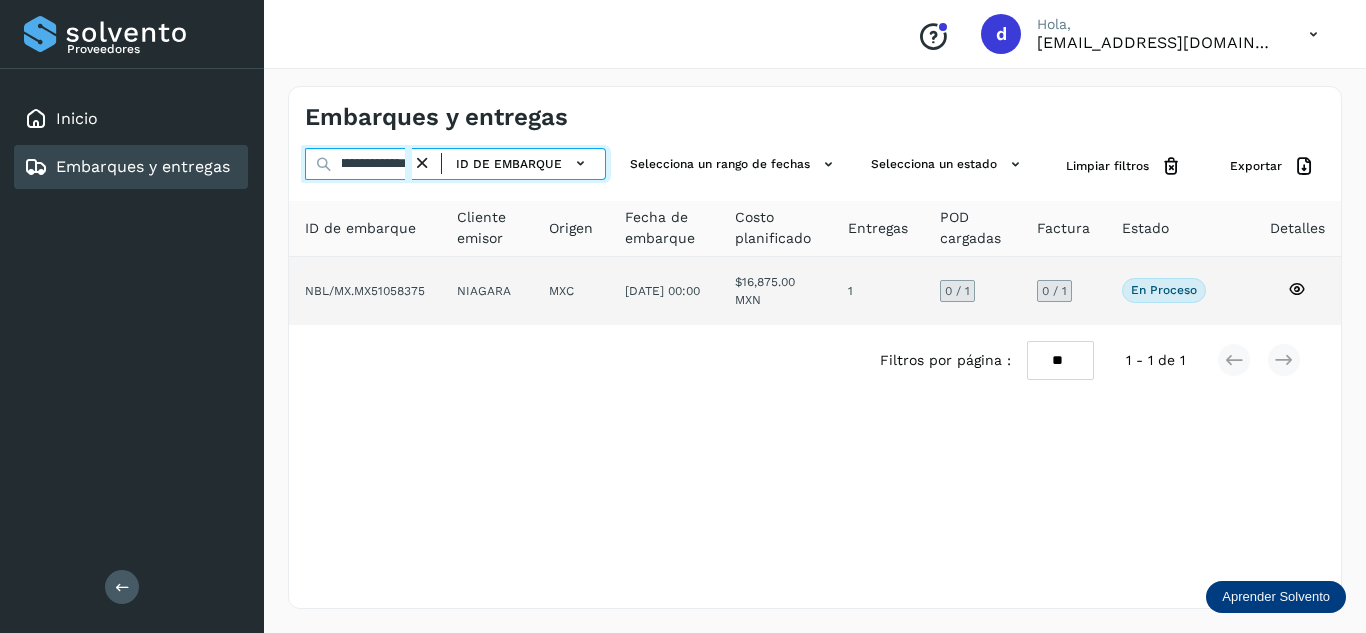type on "**********" 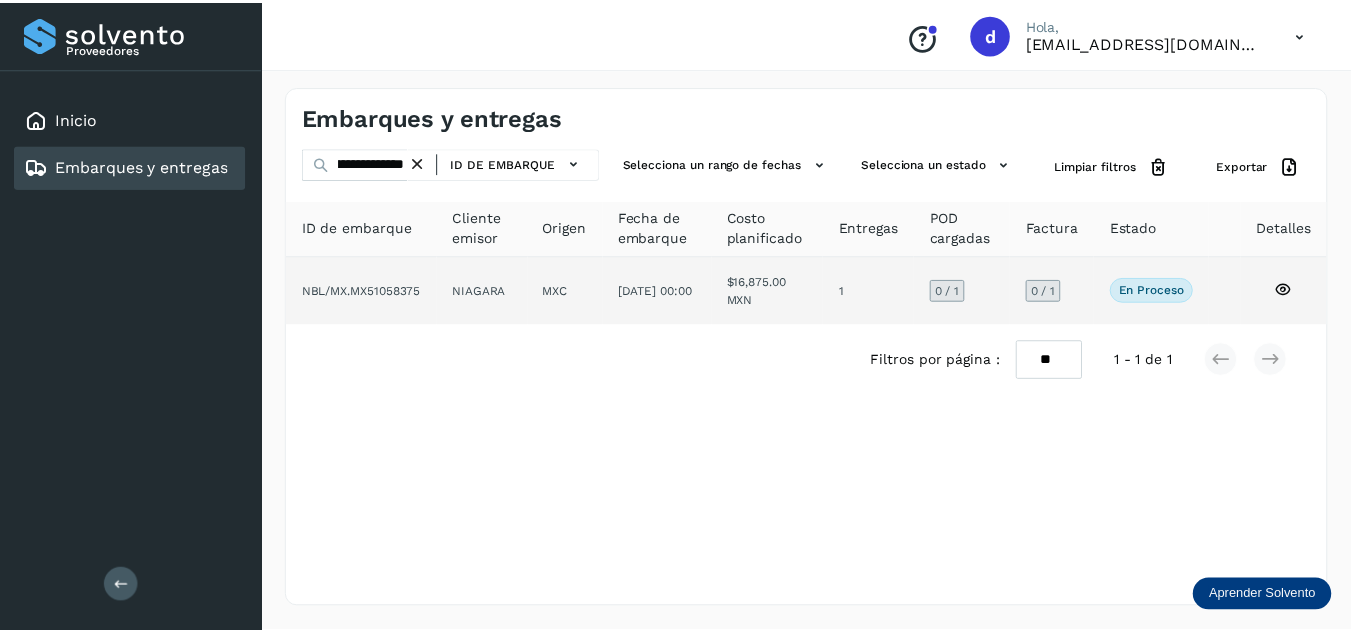 scroll, scrollTop: 0, scrollLeft: 0, axis: both 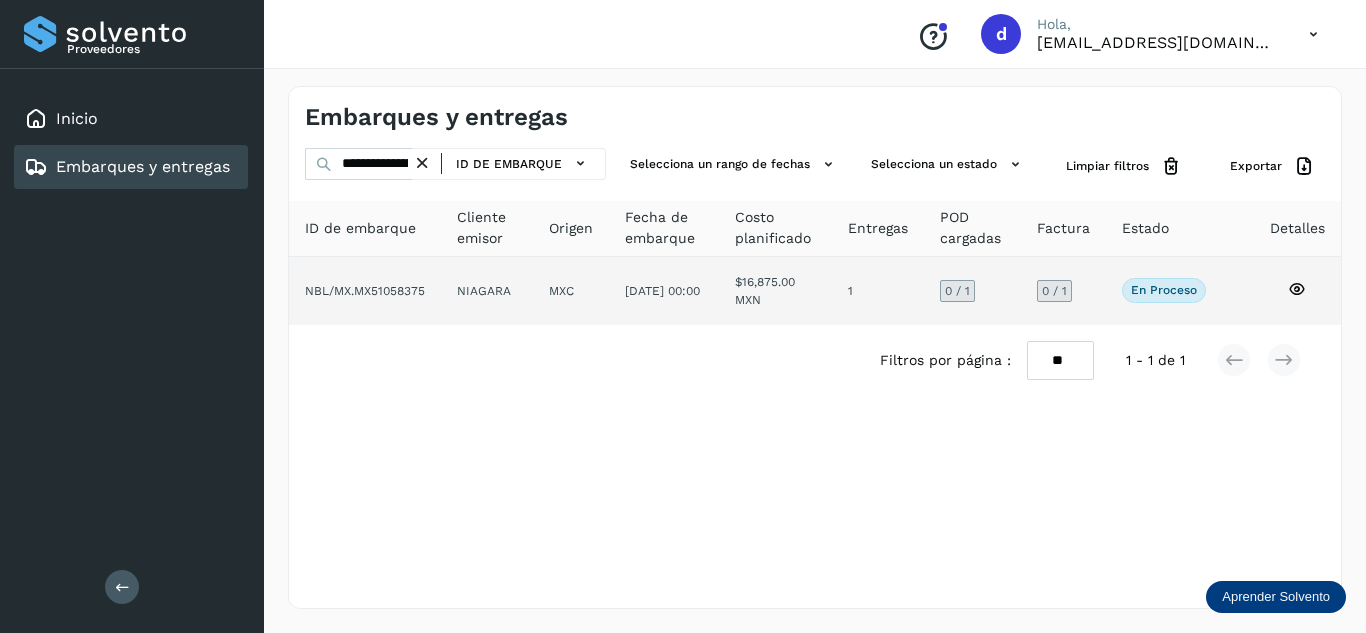 click 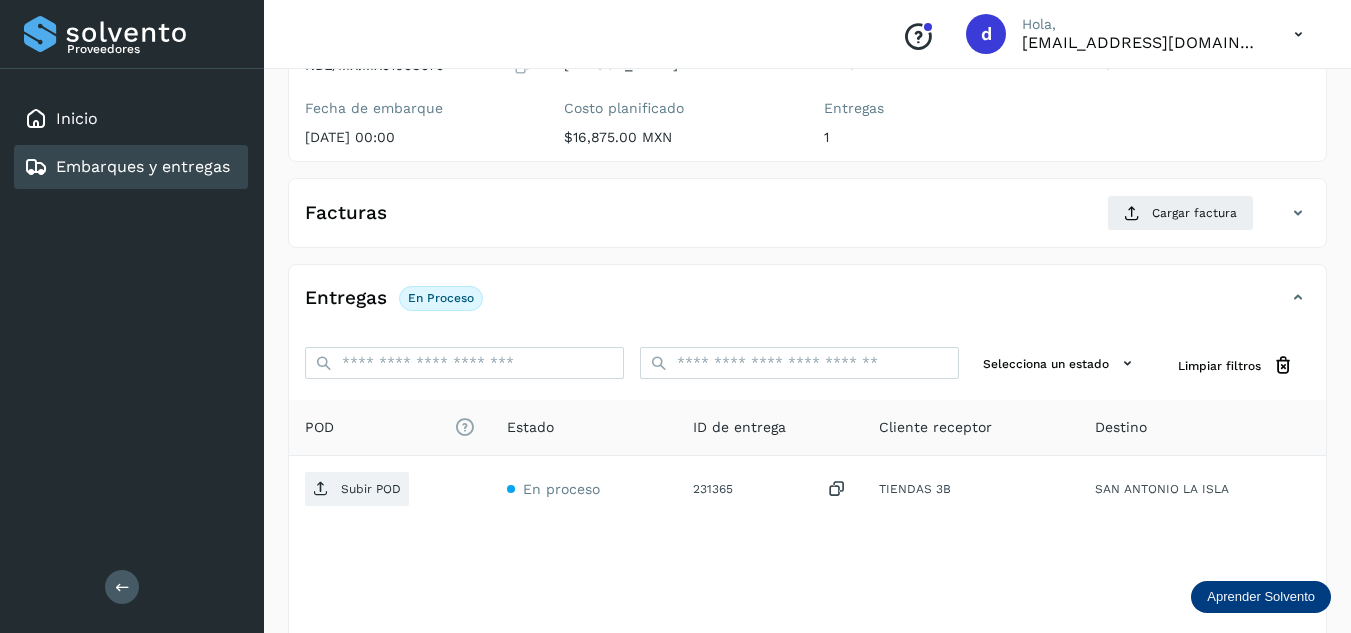 scroll, scrollTop: 316, scrollLeft: 0, axis: vertical 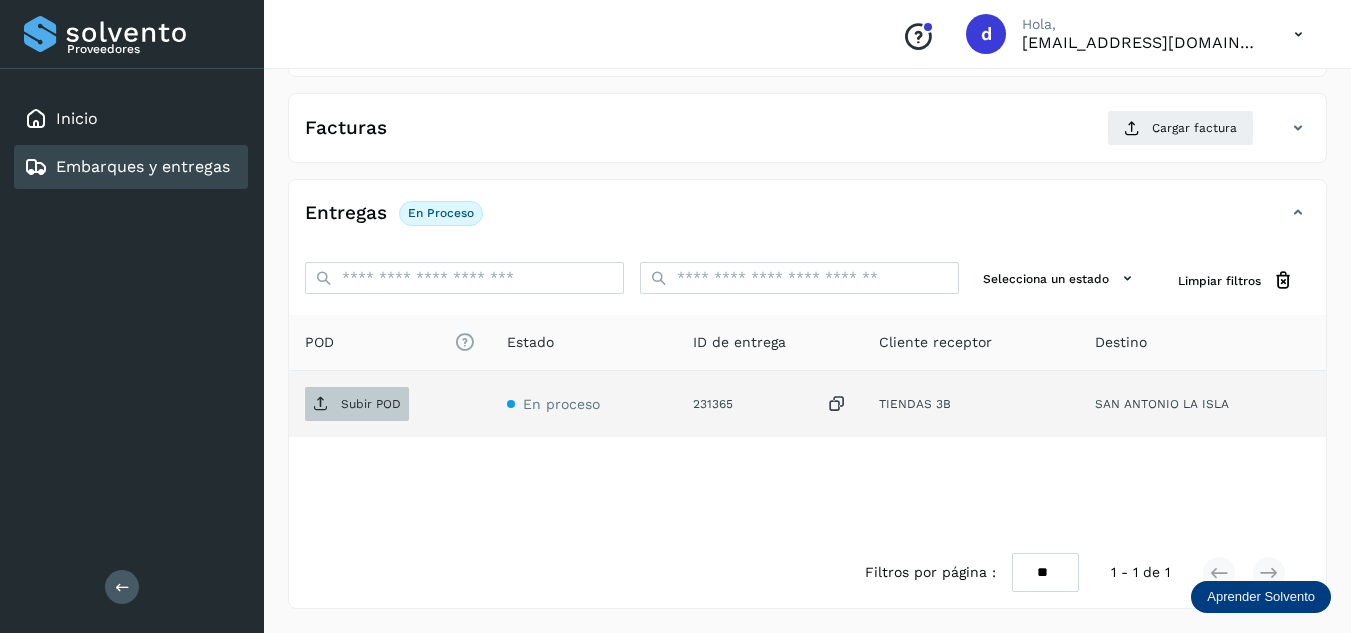 click on "Subir POD" at bounding box center (371, 404) 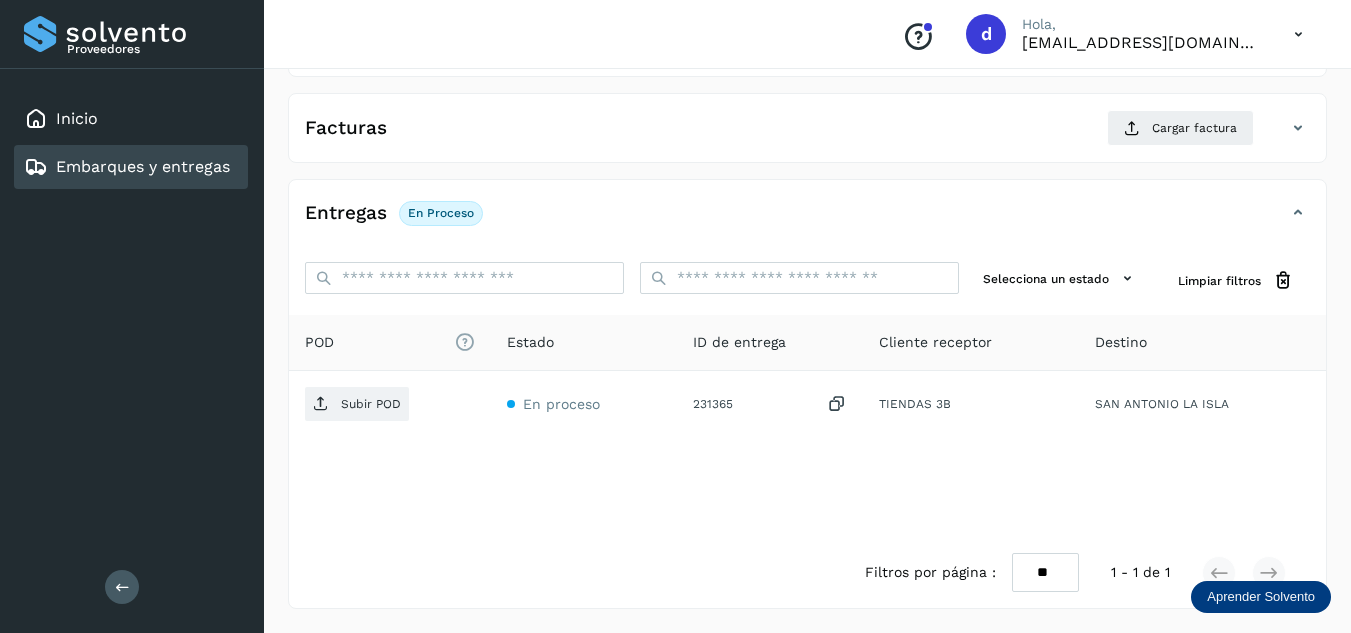 scroll, scrollTop: 216, scrollLeft: 0, axis: vertical 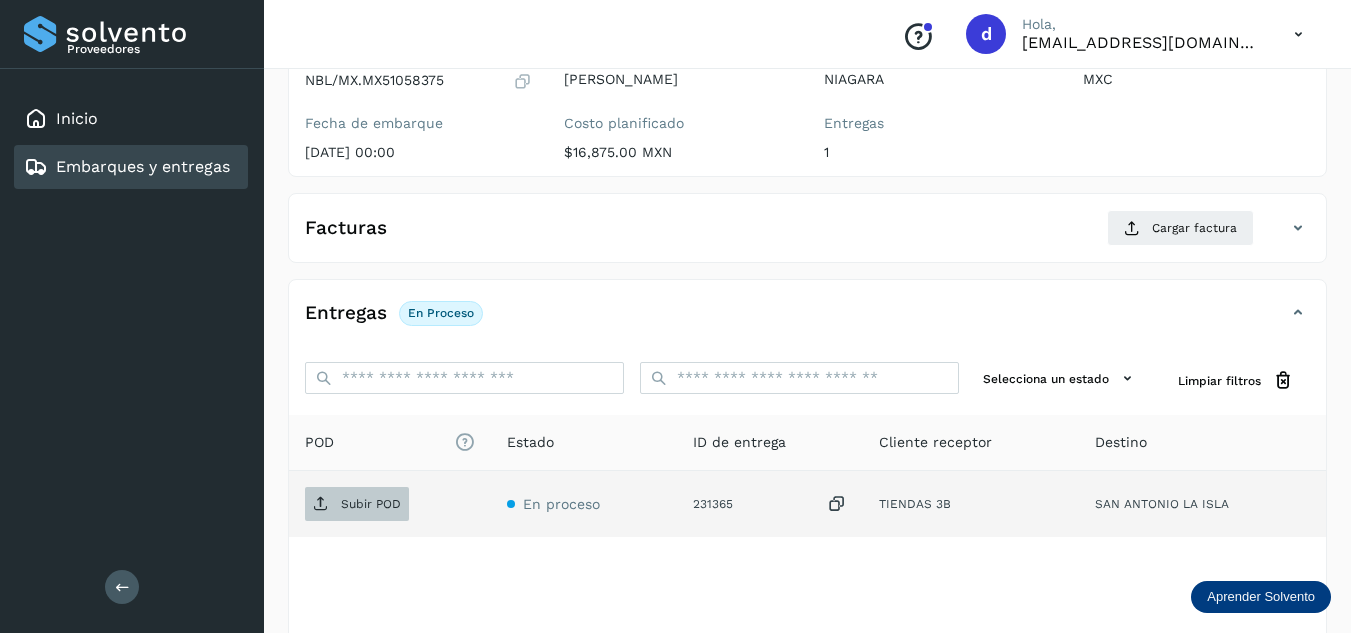 click on "Subir POD" at bounding box center (371, 504) 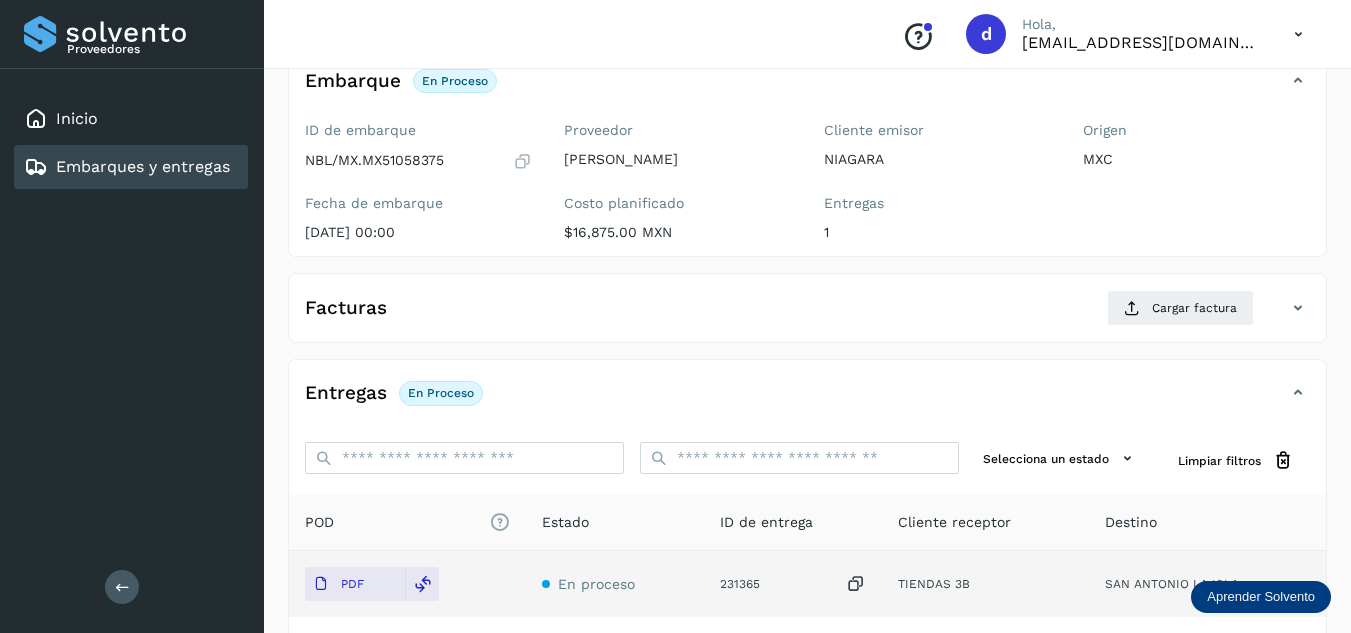 scroll, scrollTop: 16, scrollLeft: 0, axis: vertical 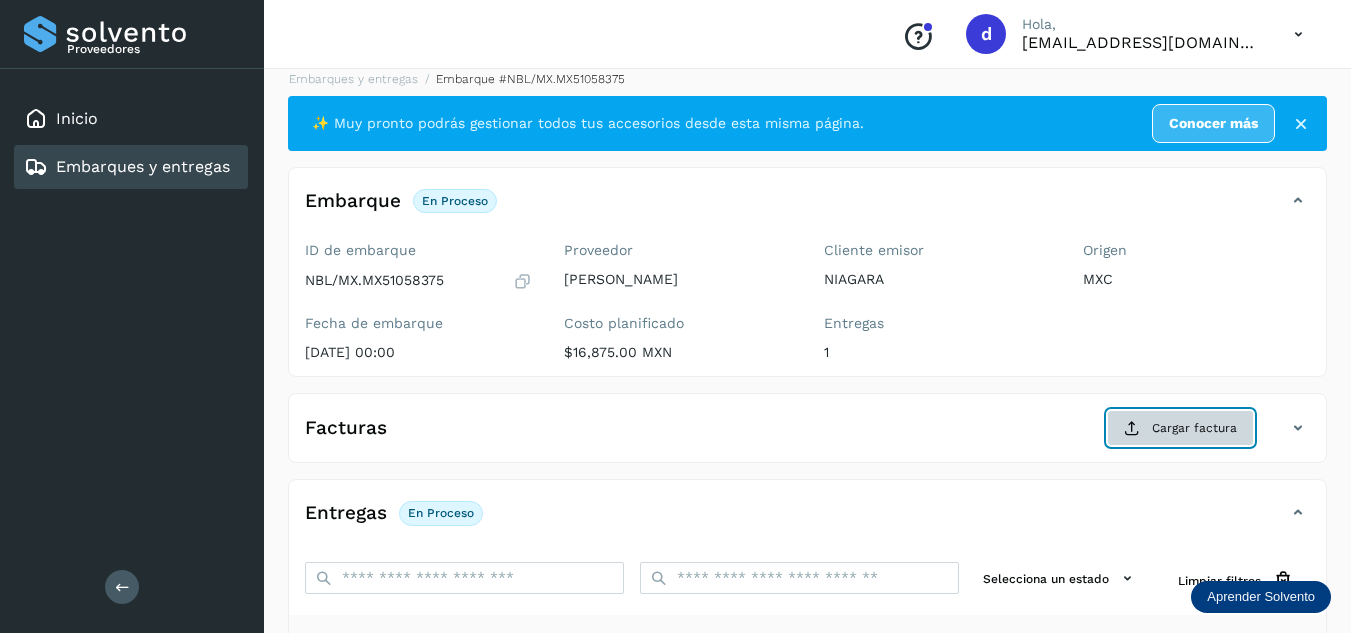 click on "Cargar factura" at bounding box center [1180, 428] 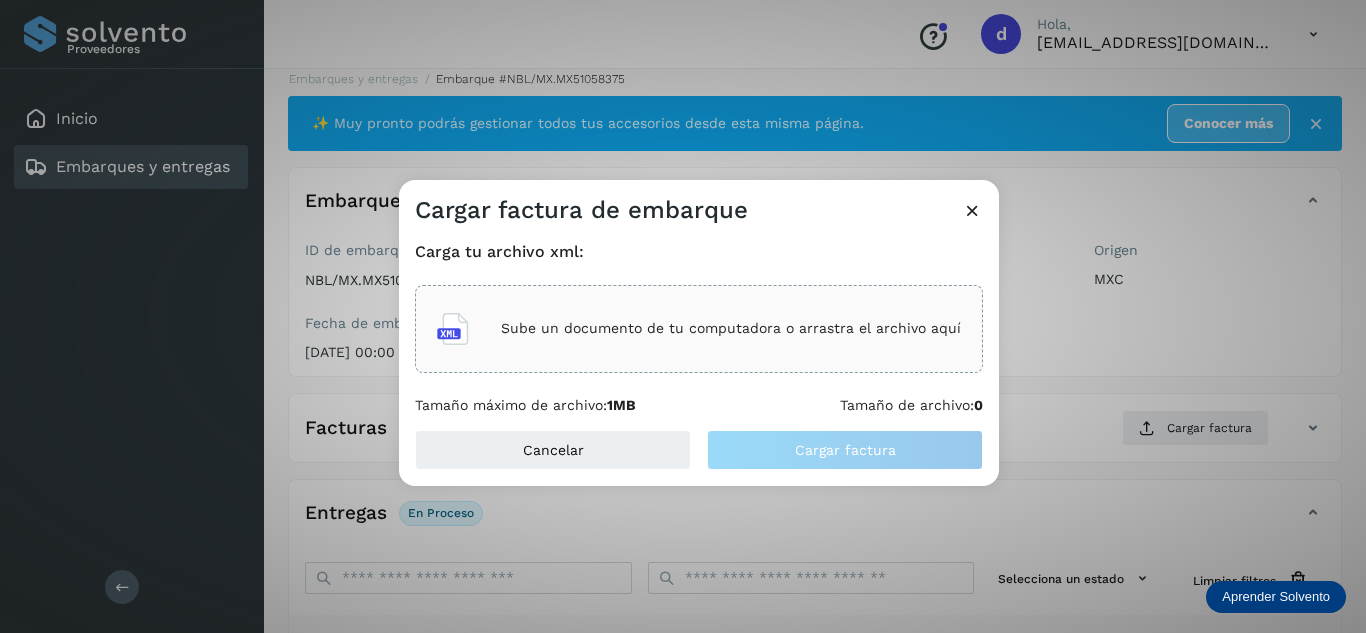 click on "Sube un documento de tu computadora o arrastra el archivo aquí" at bounding box center [731, 328] 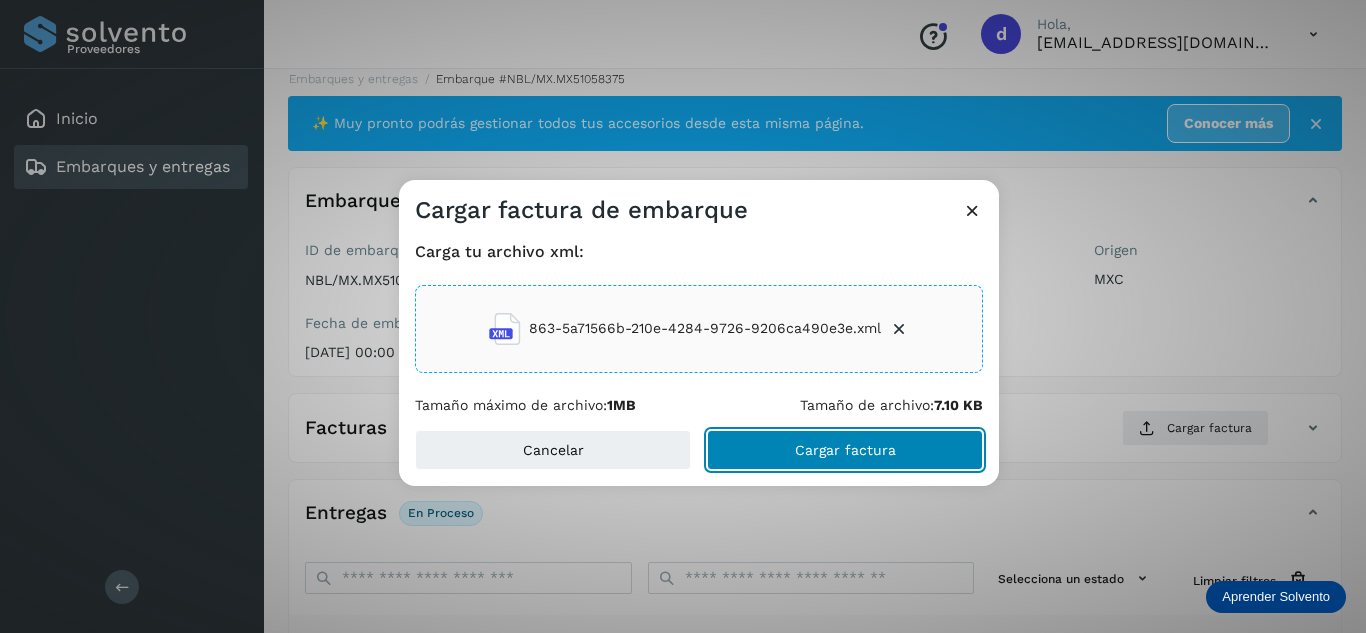click on "Cargar factura" 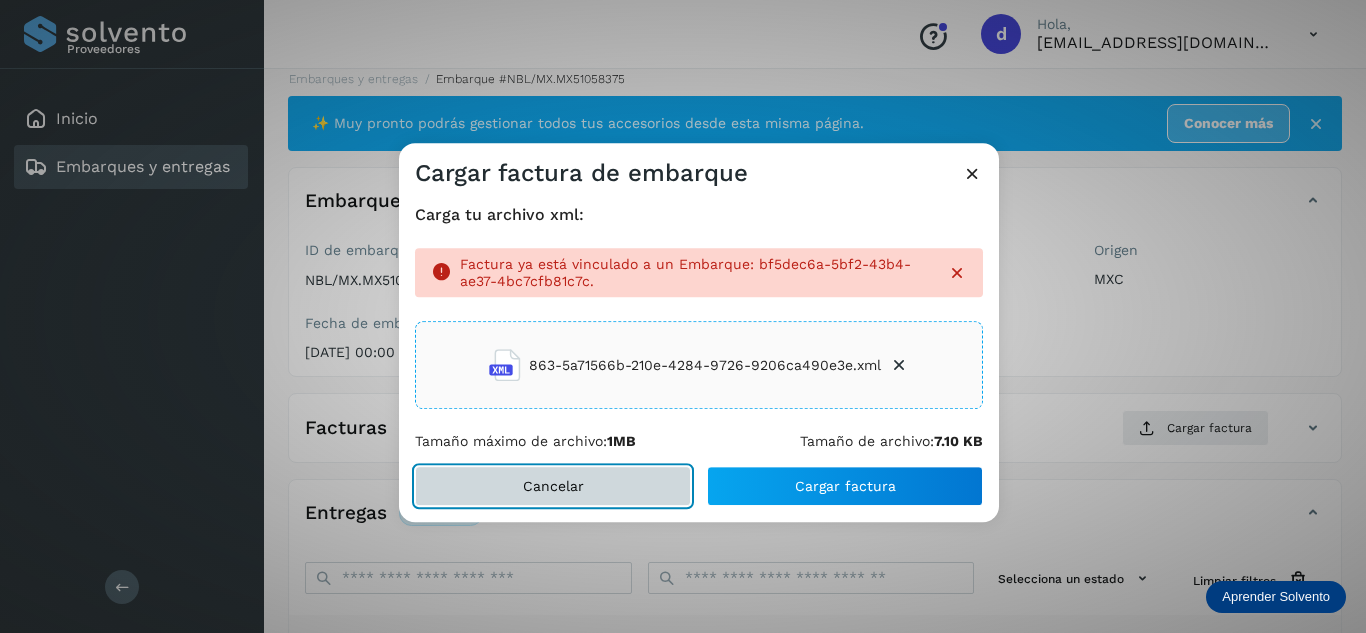 click on "Cancelar" 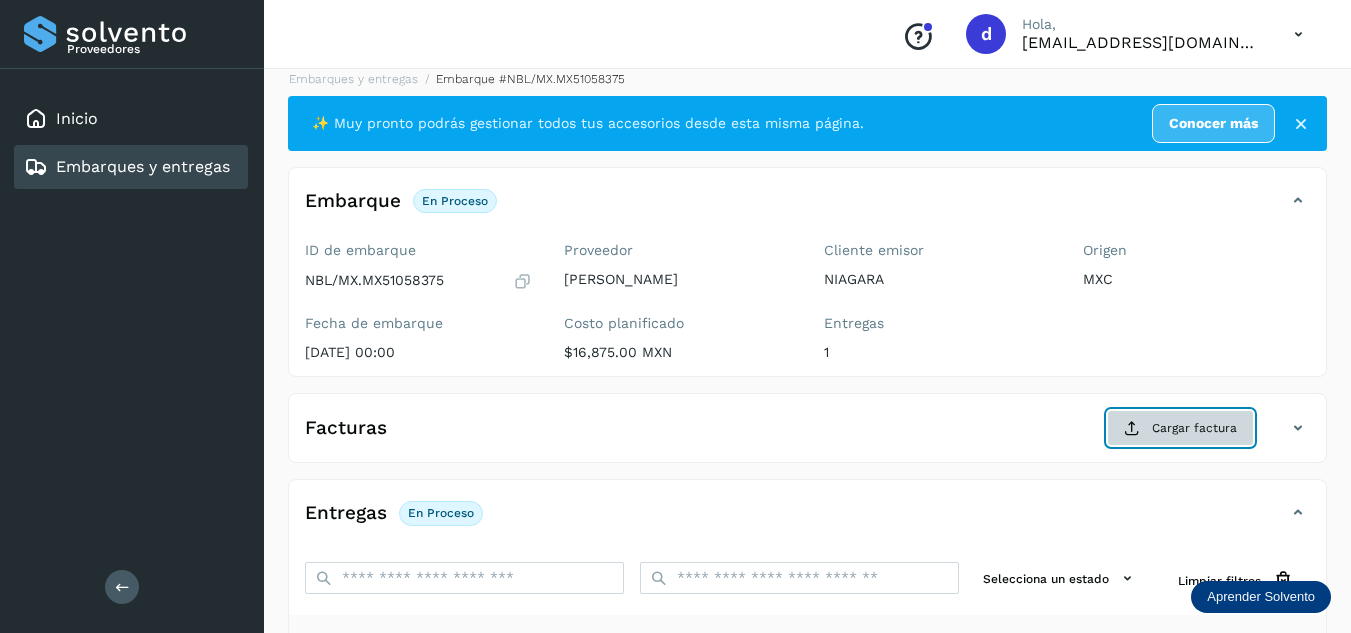 click on "Cargar factura" at bounding box center [1180, 428] 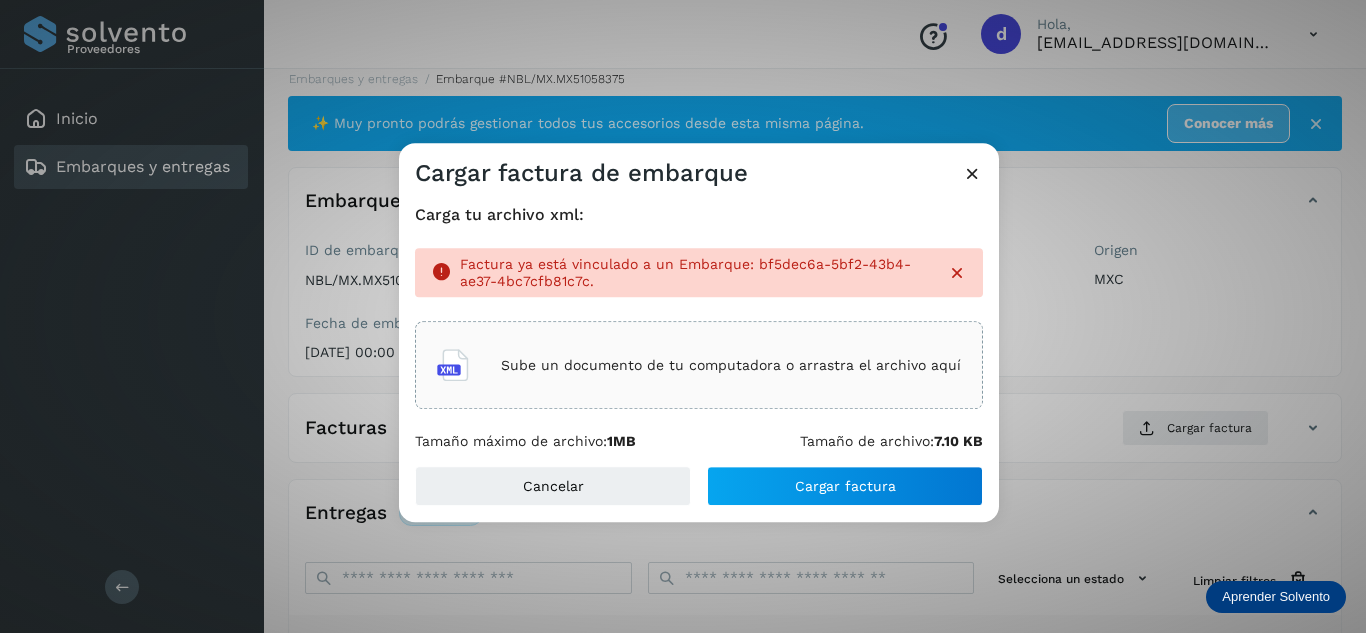 click on "Sube un documento de tu computadora o arrastra el archivo aquí" at bounding box center (731, 365) 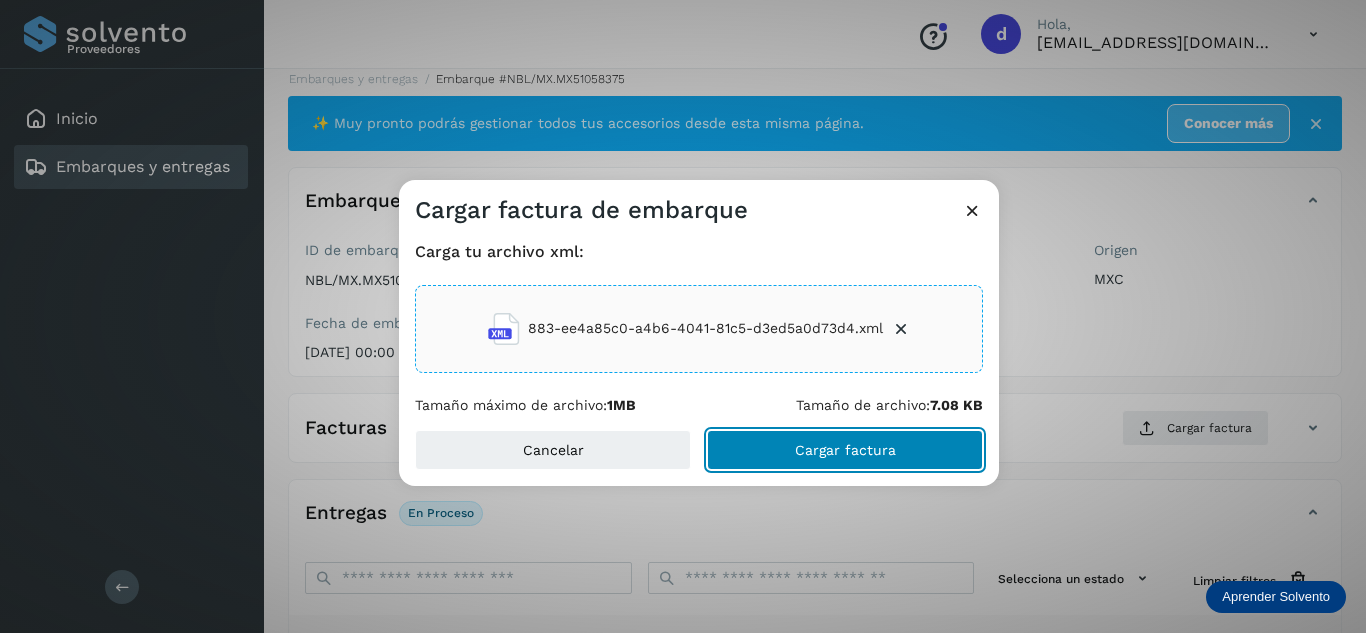 click on "Cargar factura" 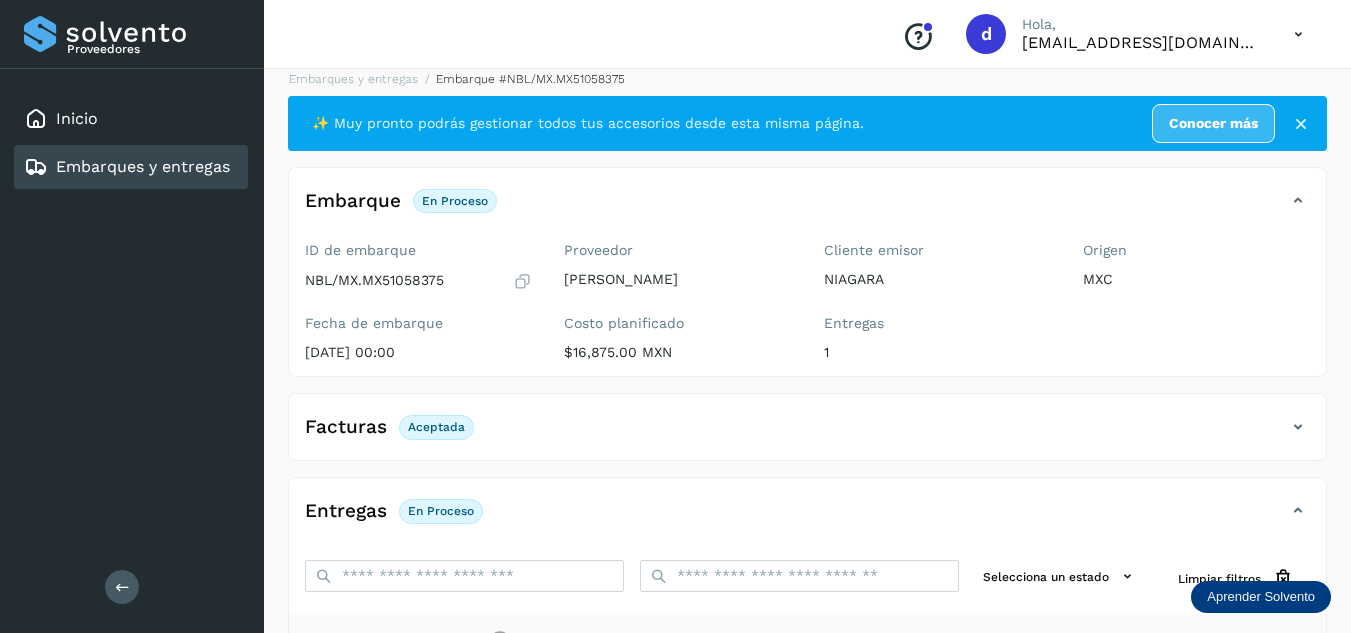 drag, startPoint x: 1365, startPoint y: 518, endPoint x: 770, endPoint y: 467, distance: 597.1817 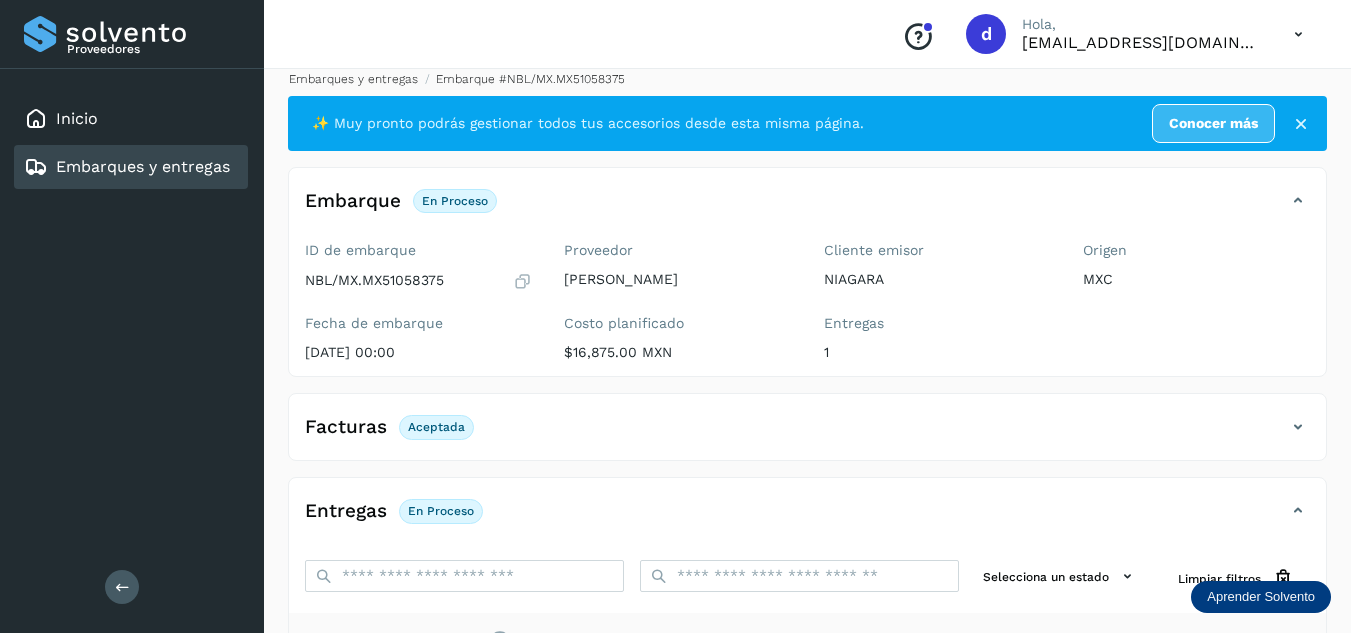 click on "Embarques y entregas" at bounding box center [353, 79] 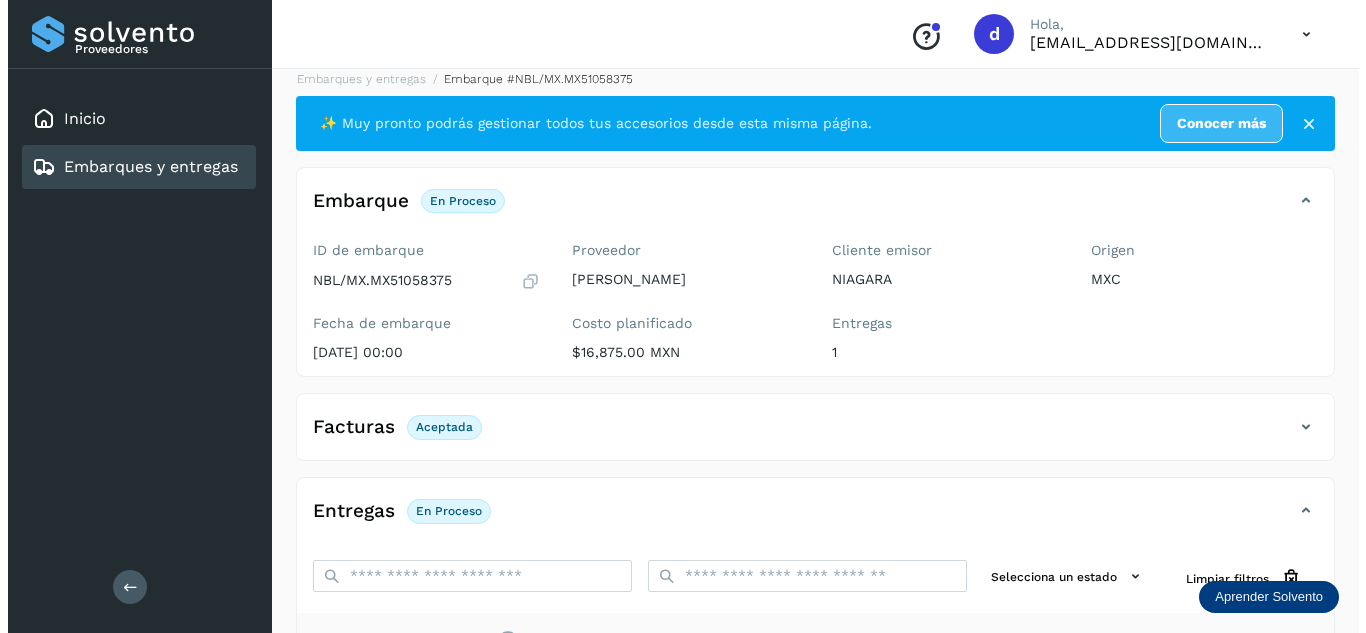 scroll, scrollTop: 0, scrollLeft: 0, axis: both 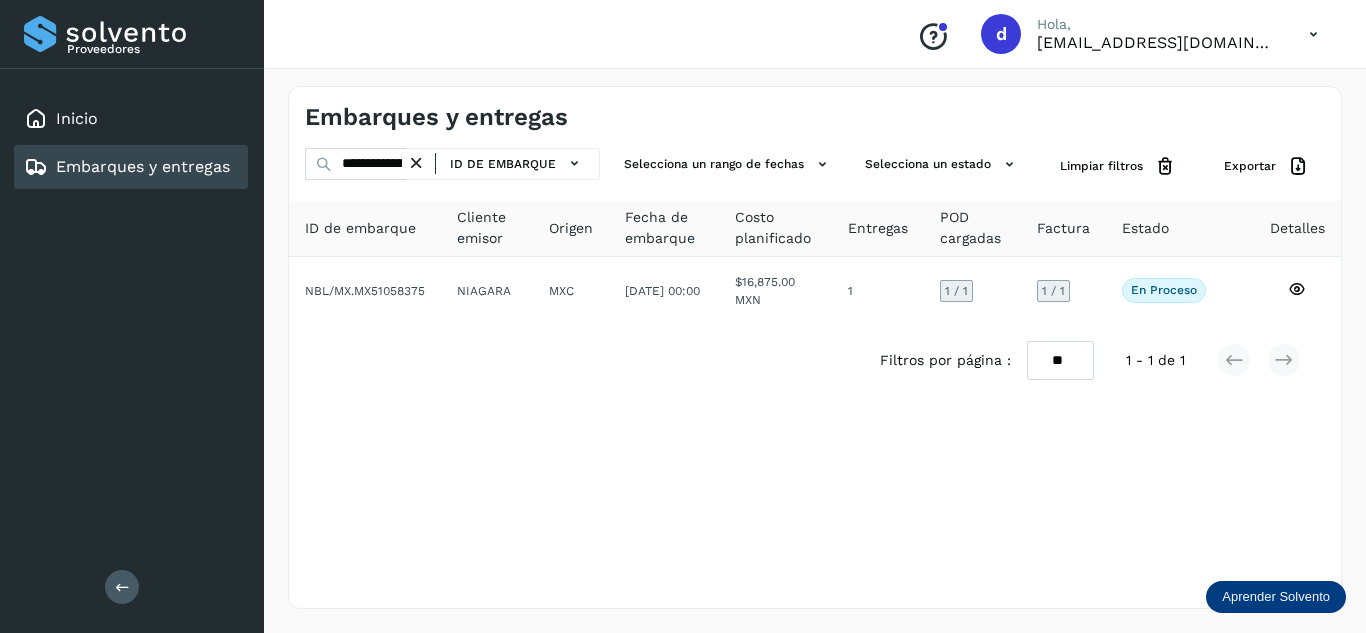 click at bounding box center (416, 163) 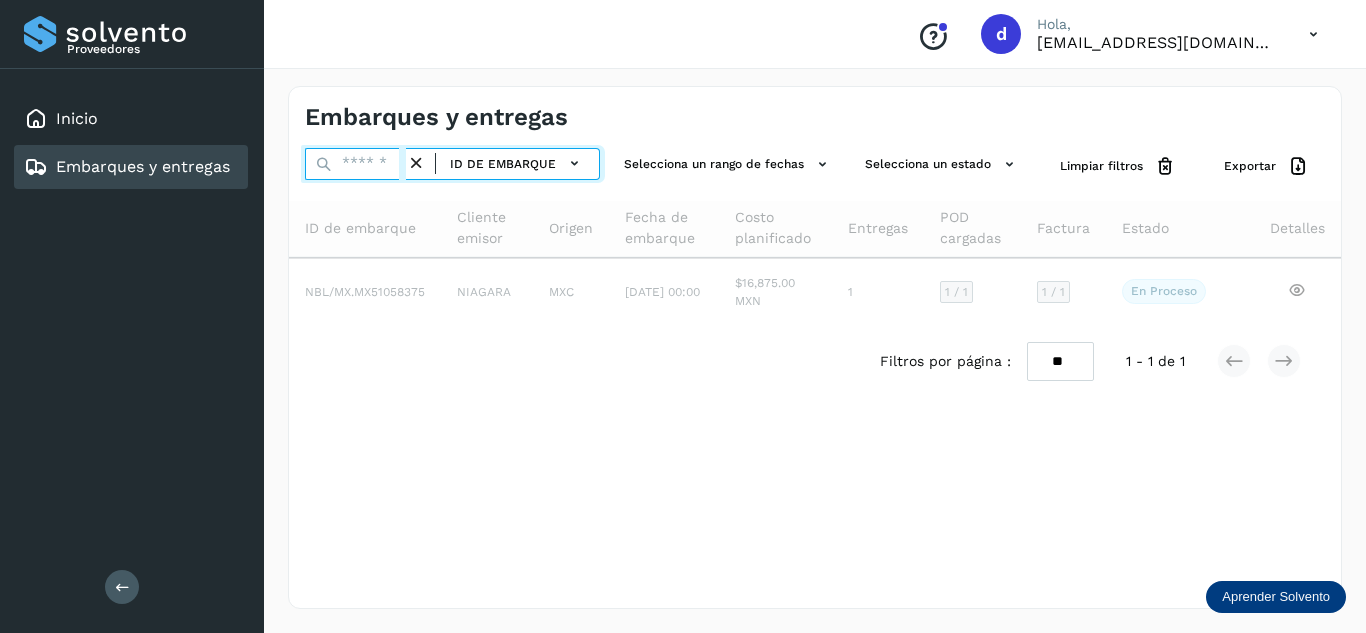 click at bounding box center (355, 164) 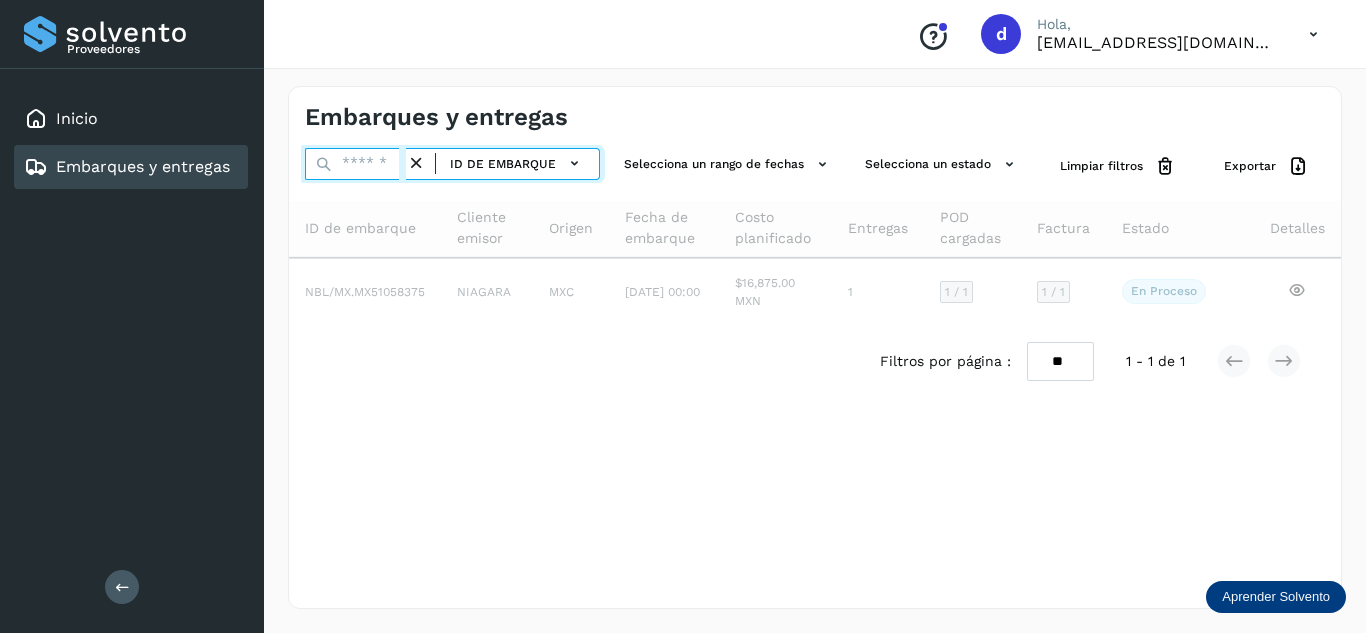 paste on "**********" 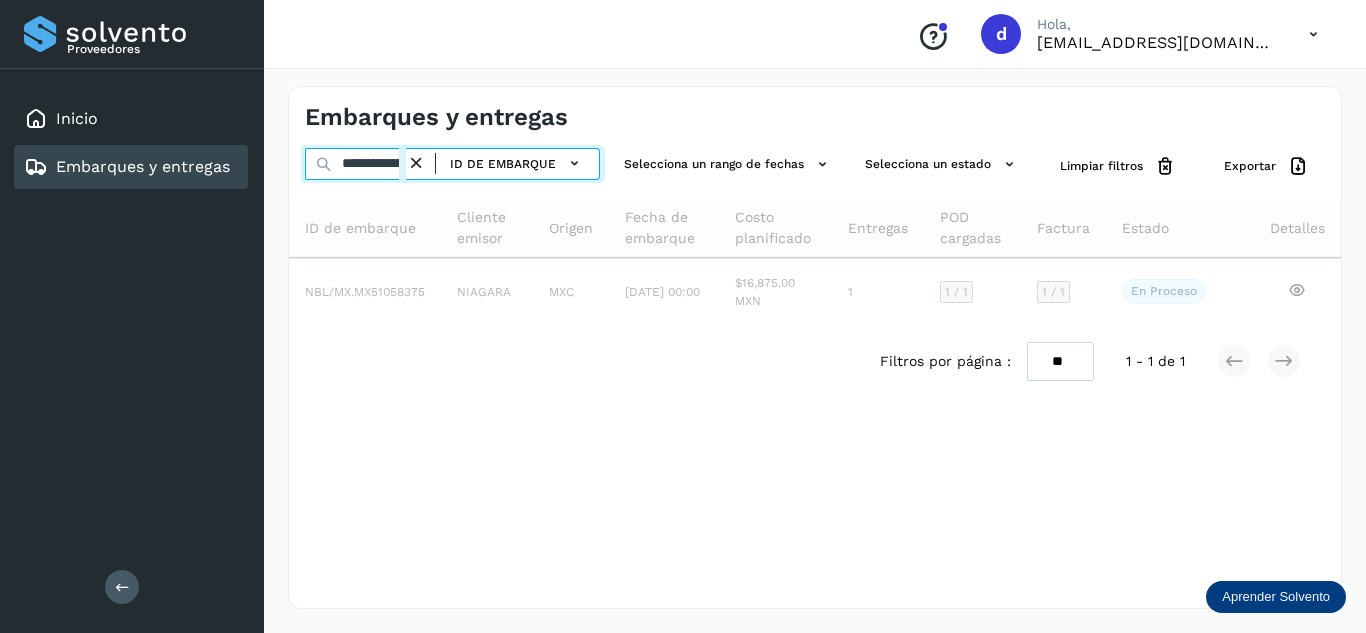 scroll, scrollTop: 0, scrollLeft: 75, axis: horizontal 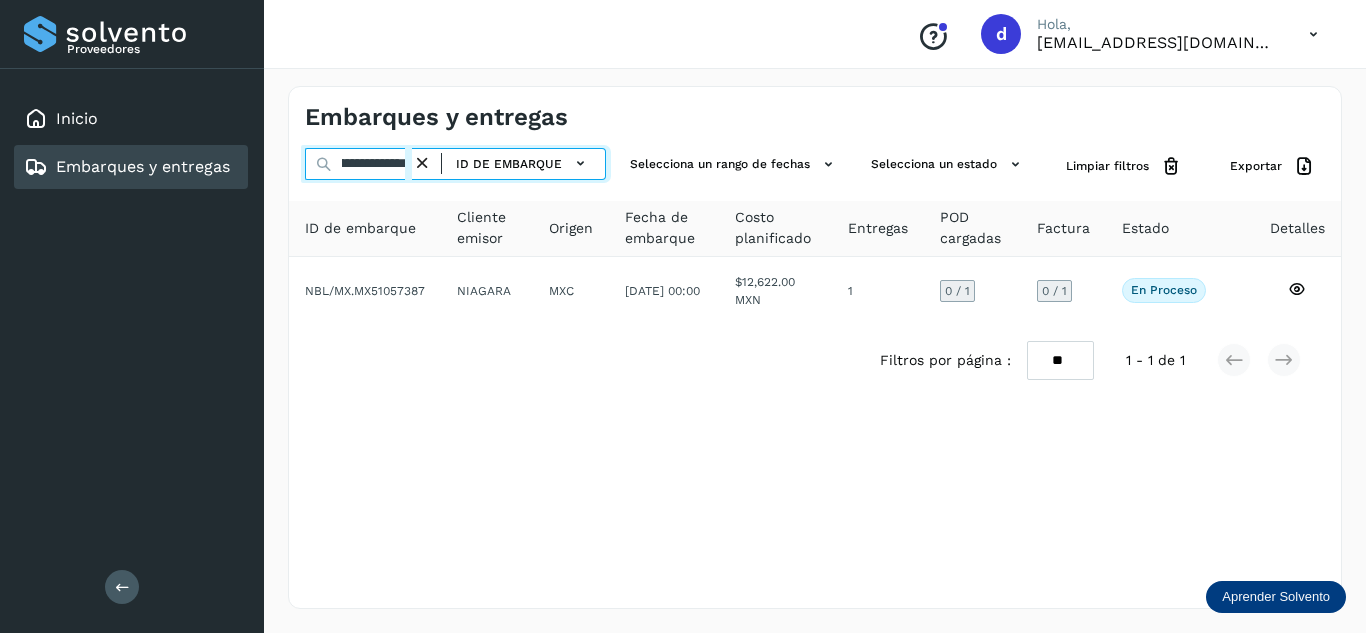 type on "**********" 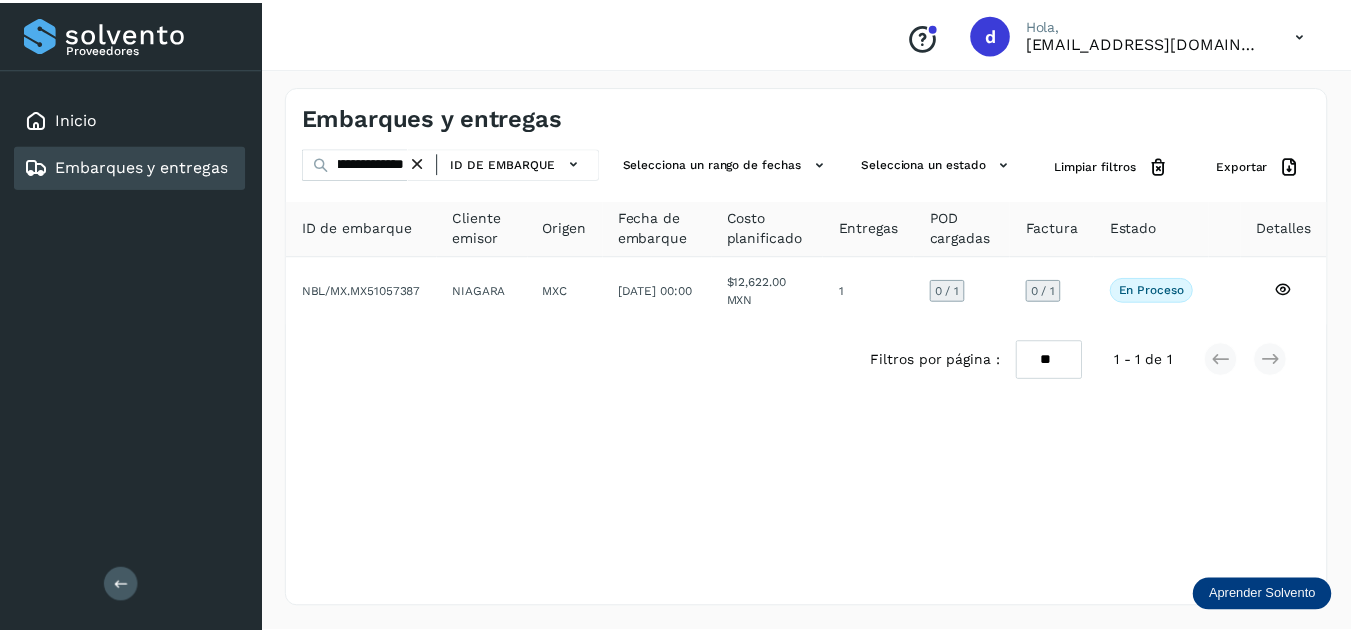 scroll, scrollTop: 0, scrollLeft: 0, axis: both 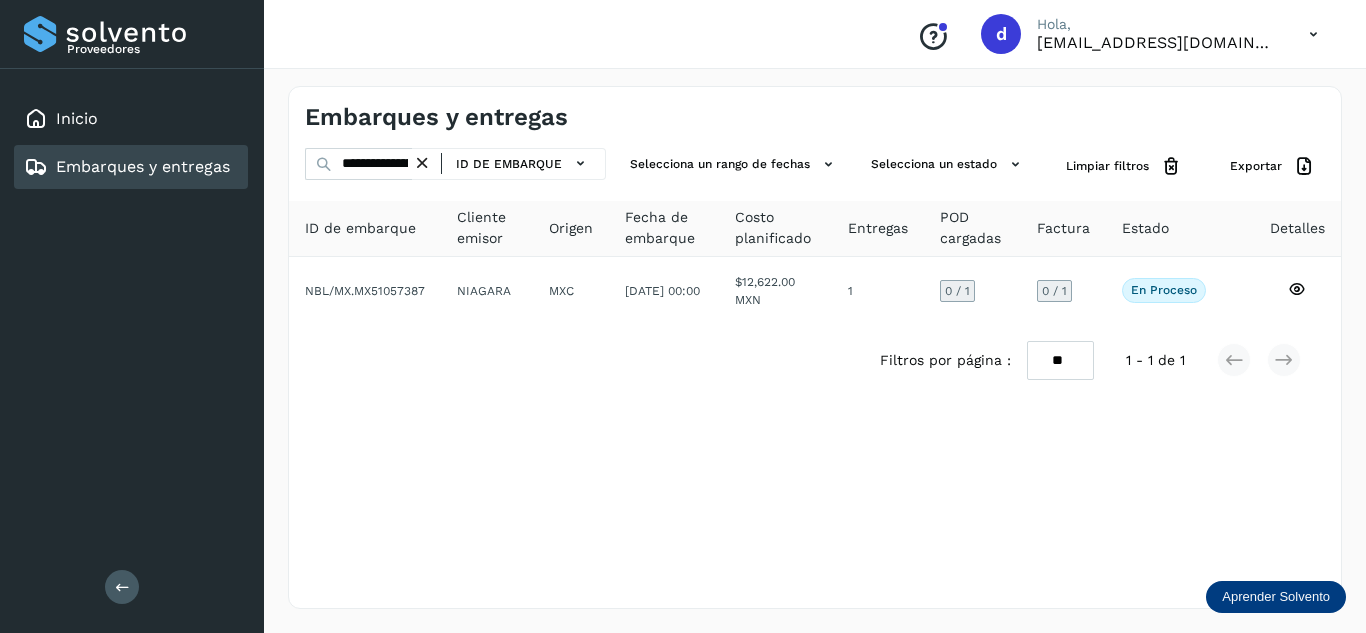 click on "**********" at bounding box center [815, 347] 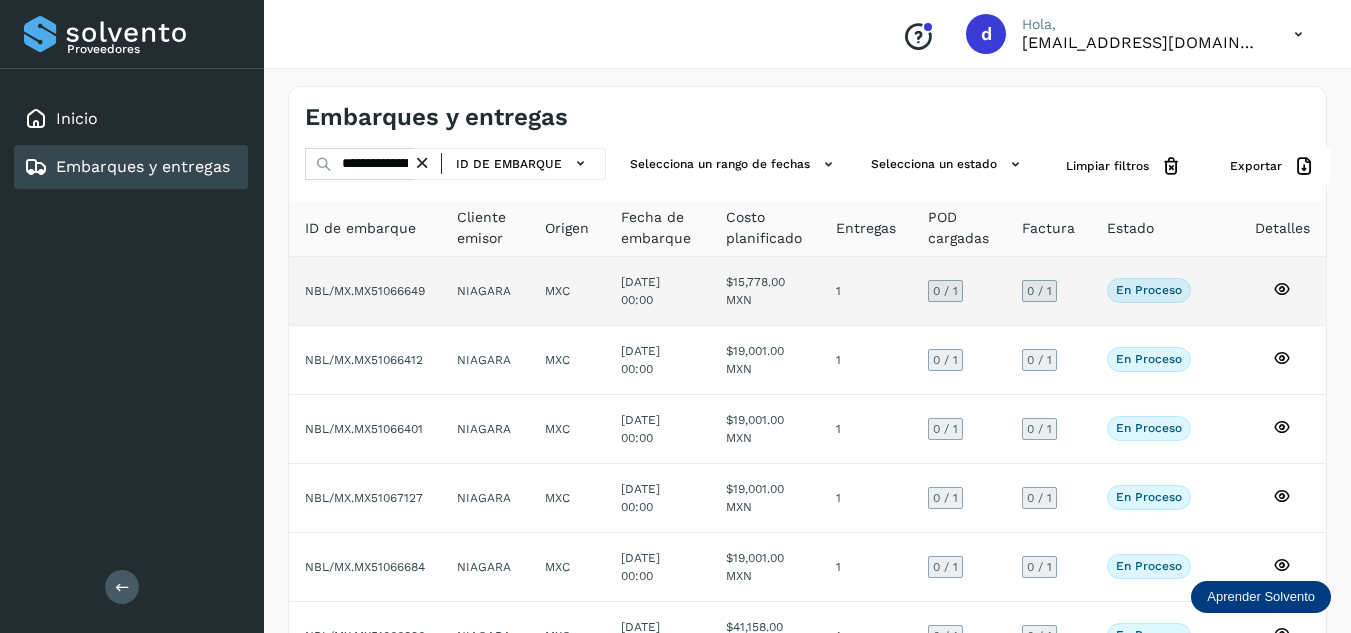 click 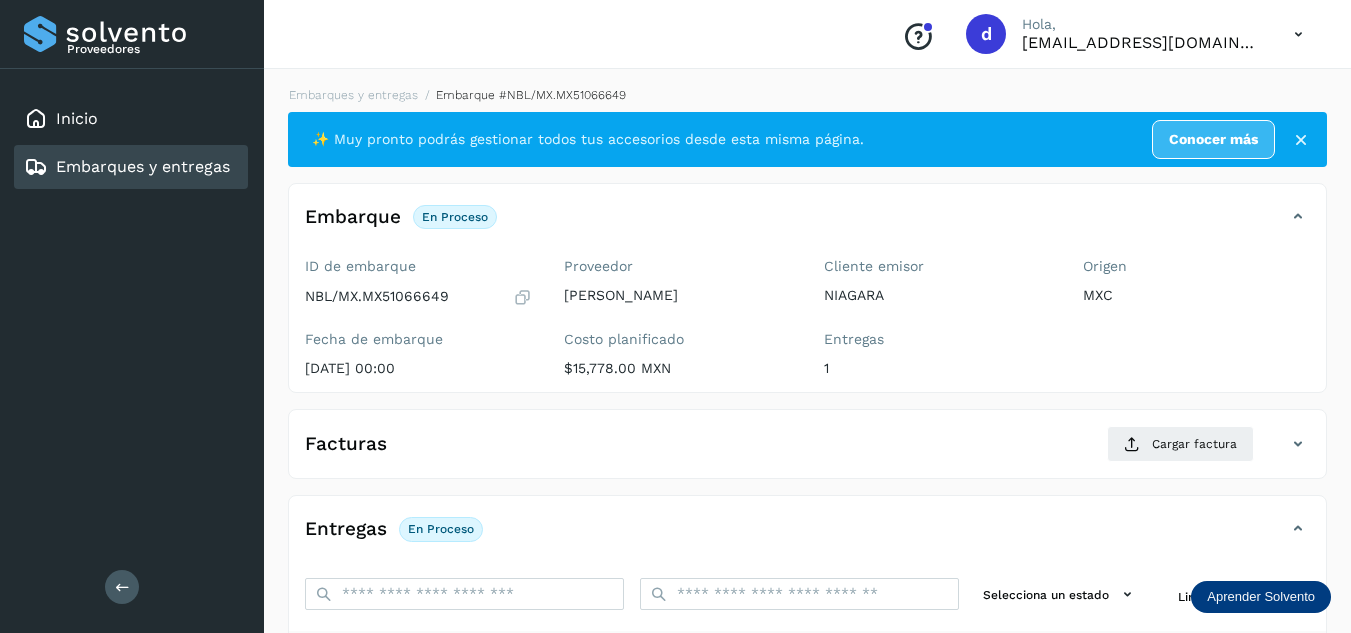 click on "Embarques y entregas Embarque #NBL/MX.MX51066649  ✨ Muy pronto podrás gestionar todos tus accesorios desde esta misma página. Conocer más Embarque En proceso
Verifica el estado de la factura o entregas asociadas a este embarque
ID de embarque NBL/MX.MX51066649 Fecha de embarque [DATE] 00:00 Proveedor [PERSON_NAME] planificado  $15,778.00 MXN  Cliente emisor NIAGARA Entregas 1 Origen MXC Facturas Cargar factura Aún no has subido ninguna factura Entregas En proceso Selecciona un estado Limpiar filtros POD
El tamaño máximo de archivo es de 20 Mb.
Estado ID de entrega Cliente receptor Destino Subir POD En proceso 7040715018  COSTCO QUERETARO COSTCO 7040715018 POD Destino: QUERETARO En proceso Filtros por página : ** ** ** 1 - 1 de 1" at bounding box center [807, 505] 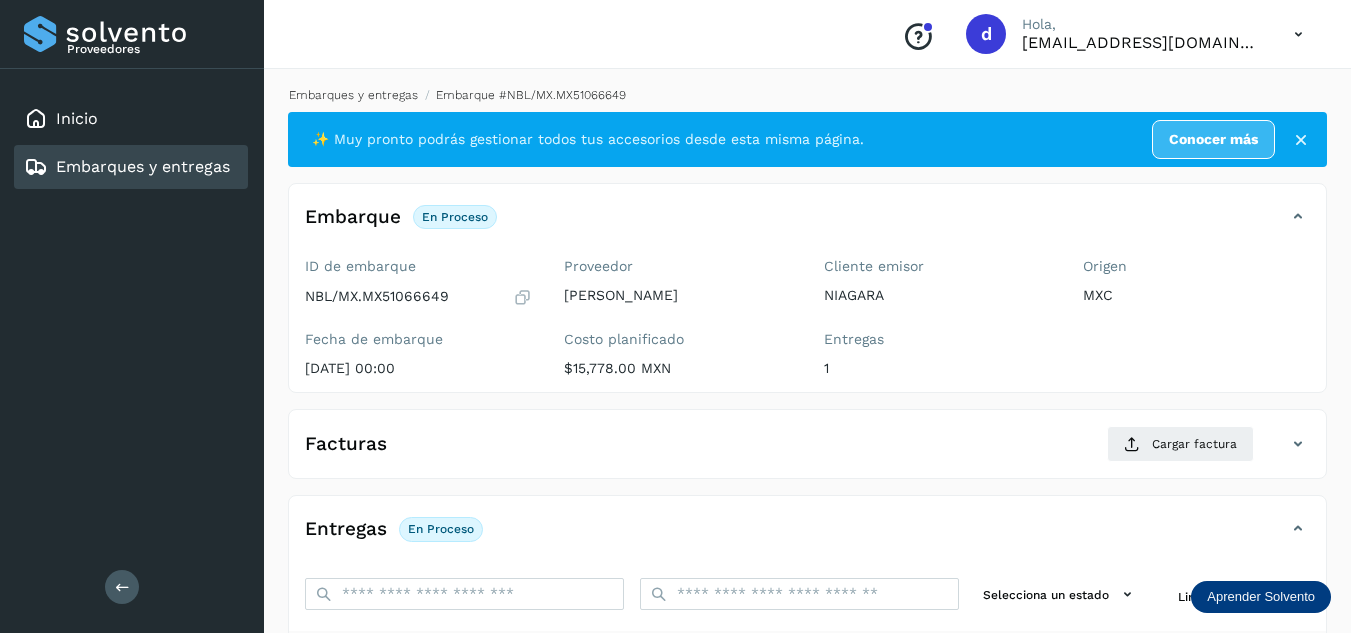 click on "Embarques y entregas" at bounding box center (353, 95) 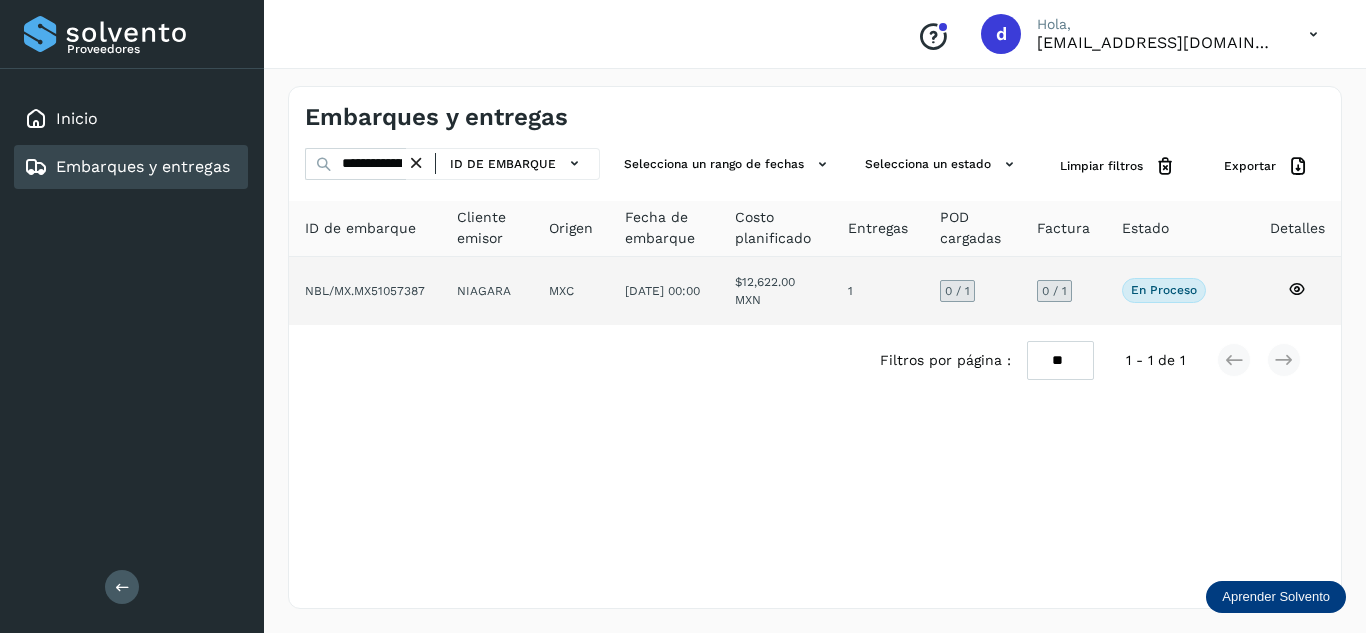 click 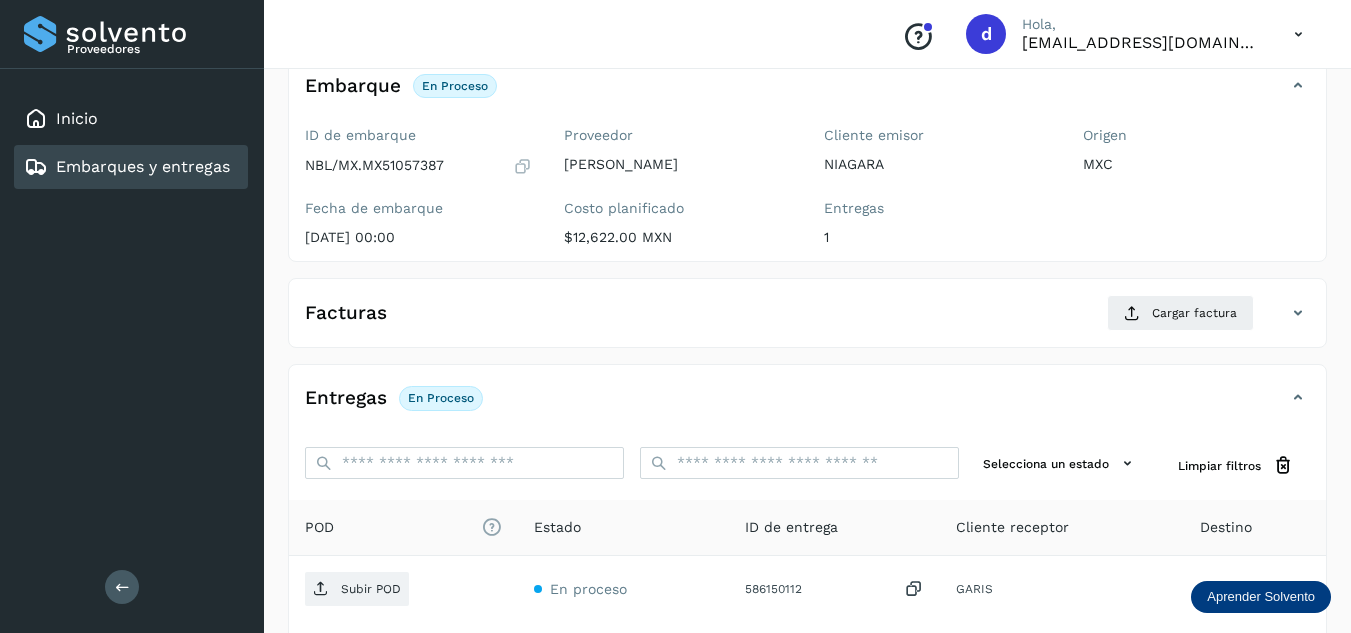 scroll, scrollTop: 200, scrollLeft: 0, axis: vertical 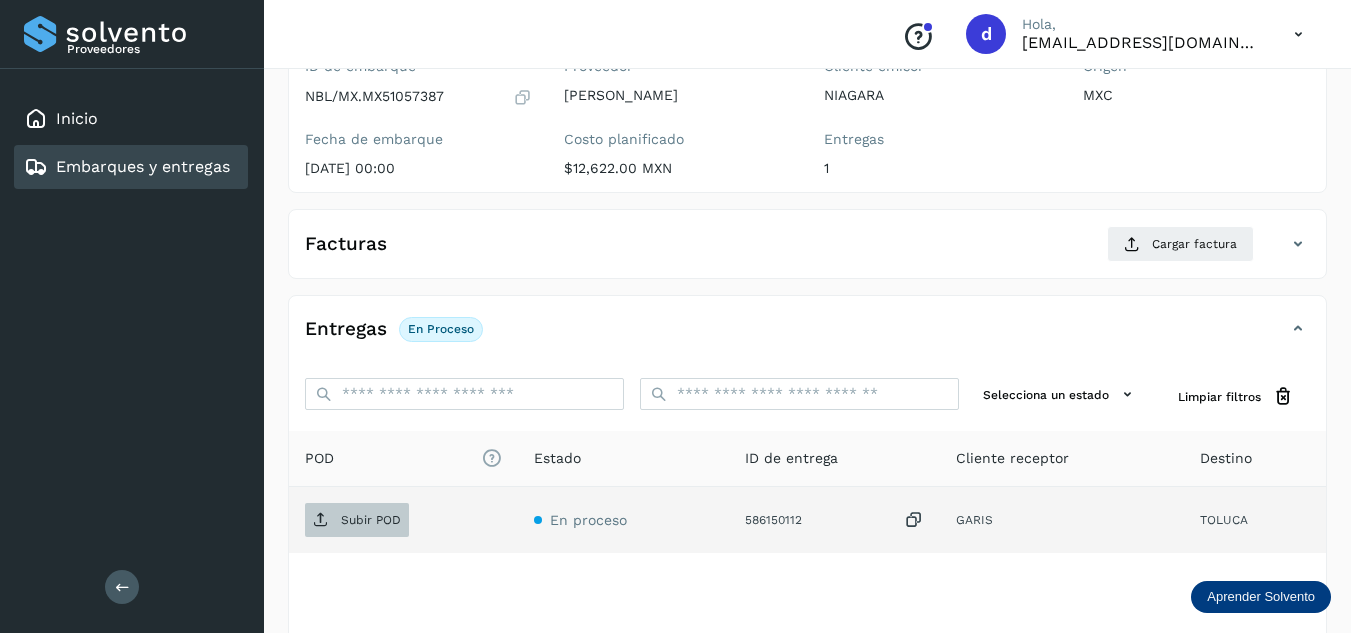 click on "Subir POD" at bounding box center (371, 520) 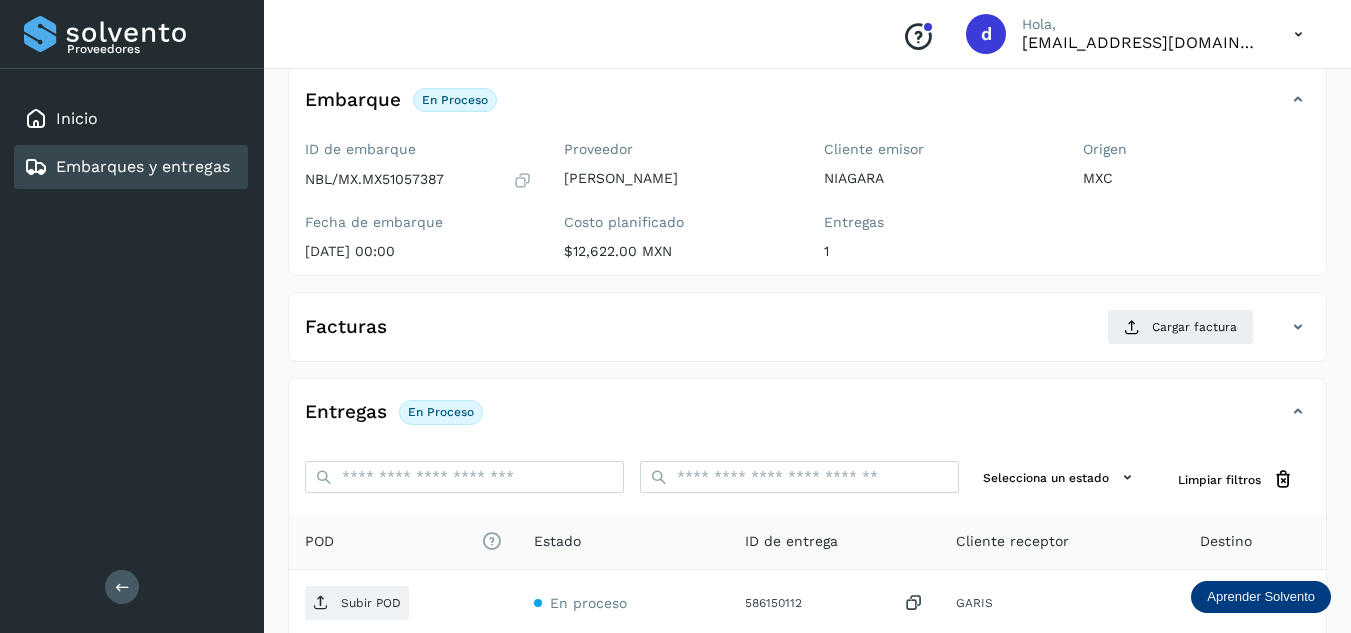 scroll, scrollTop: 116, scrollLeft: 0, axis: vertical 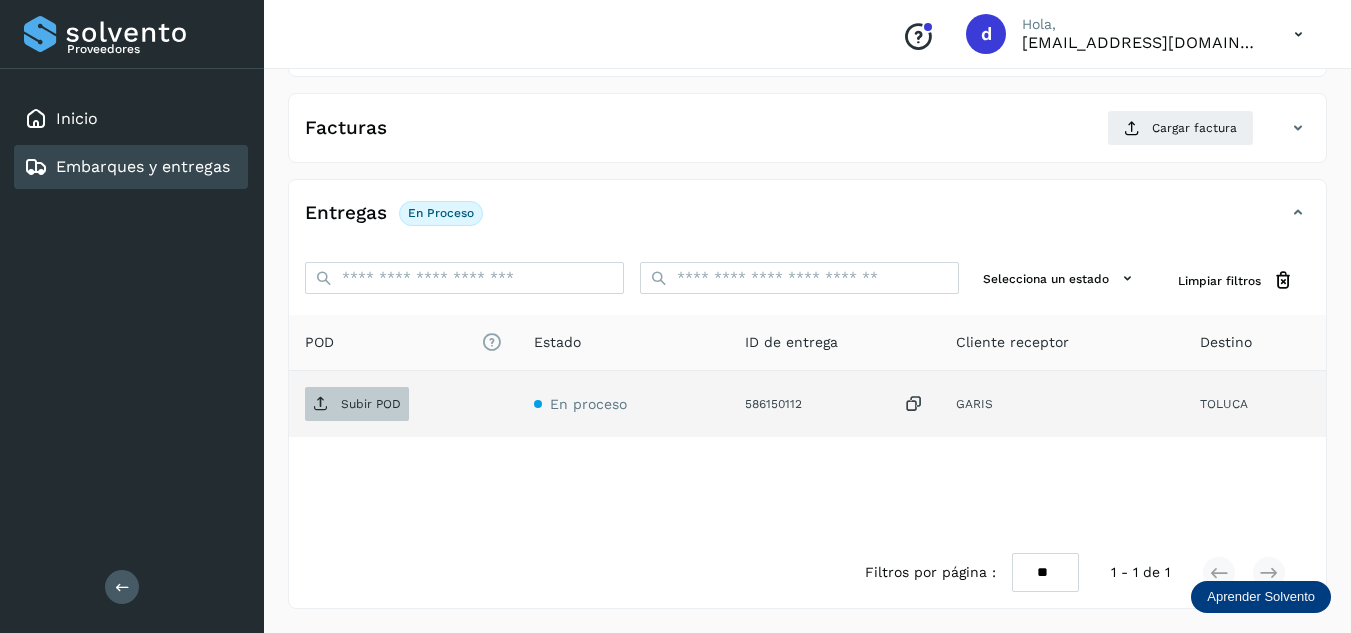 click on "Subir POD" at bounding box center (371, 404) 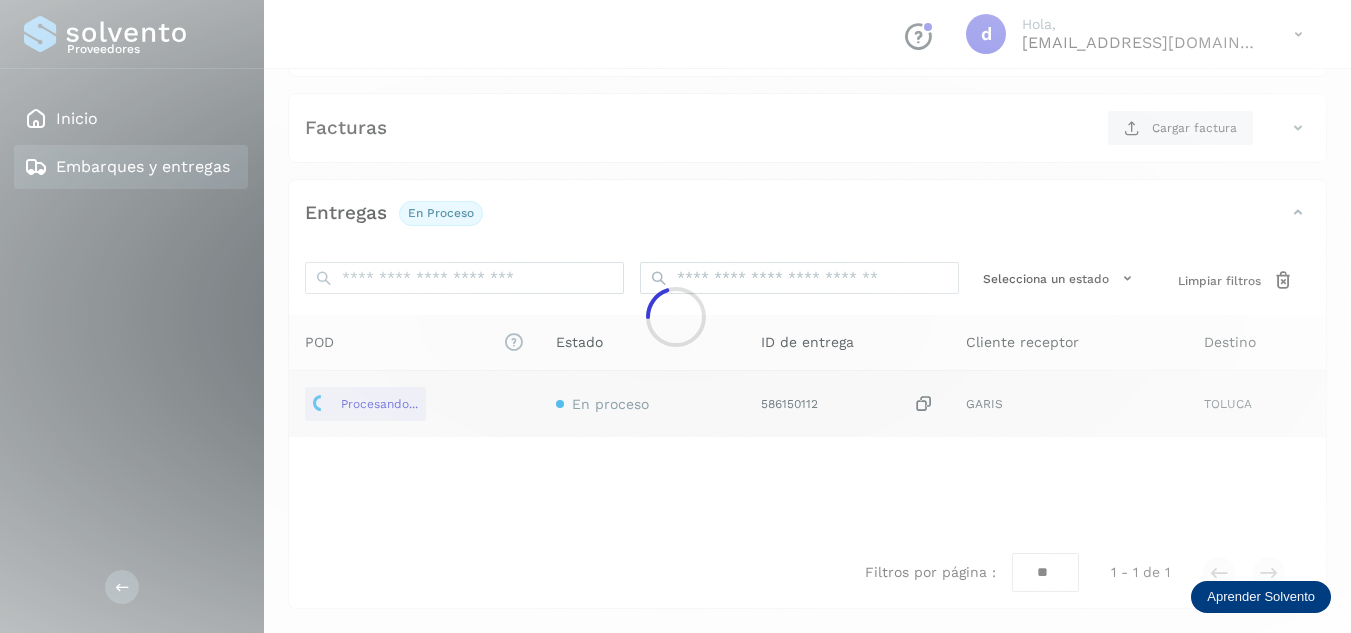 click 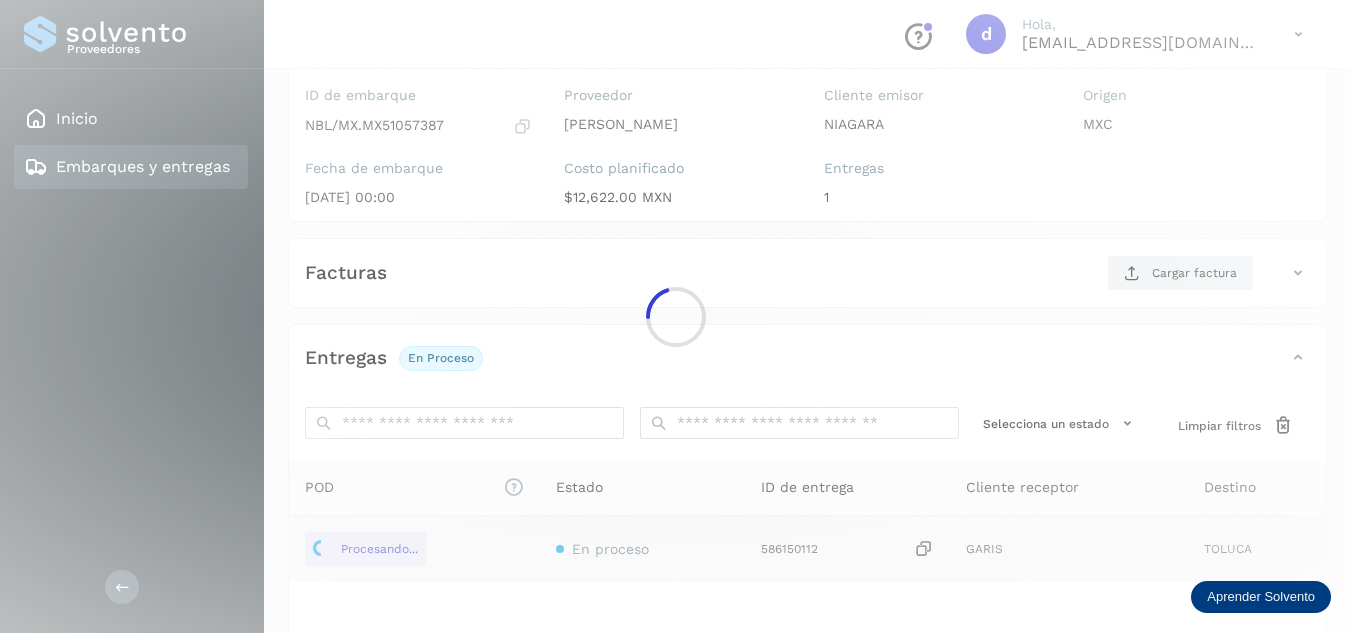 scroll, scrollTop: 116, scrollLeft: 0, axis: vertical 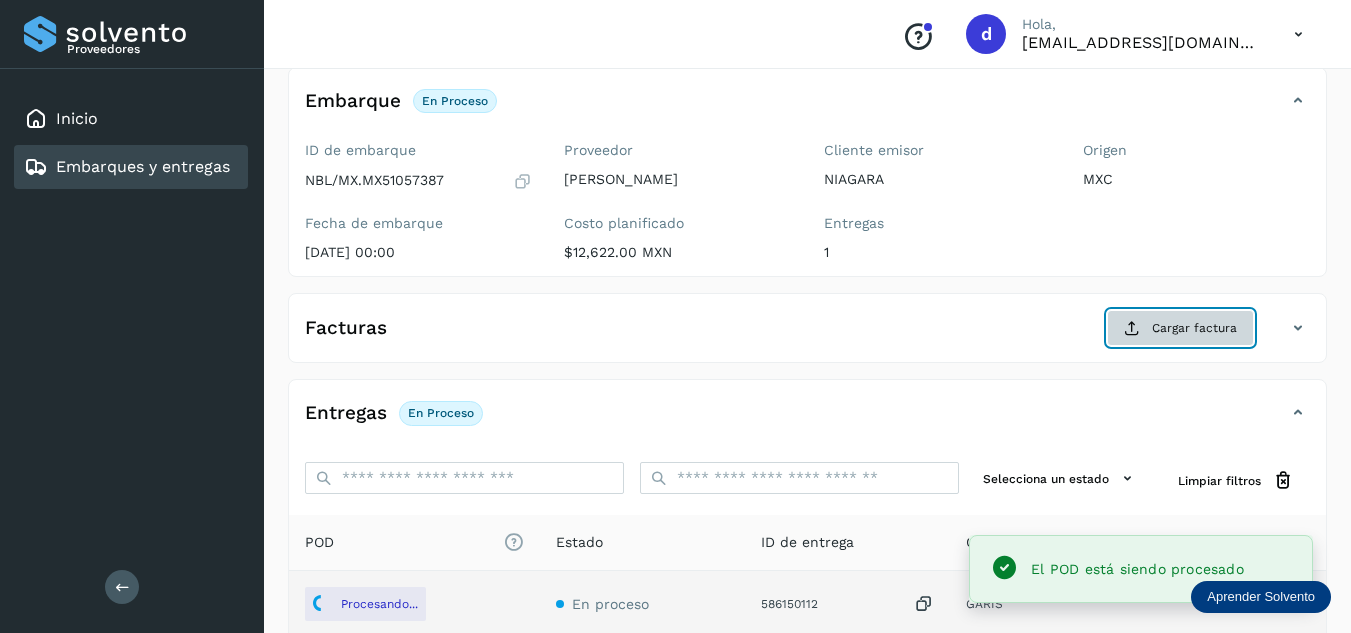 click on "Cargar factura" 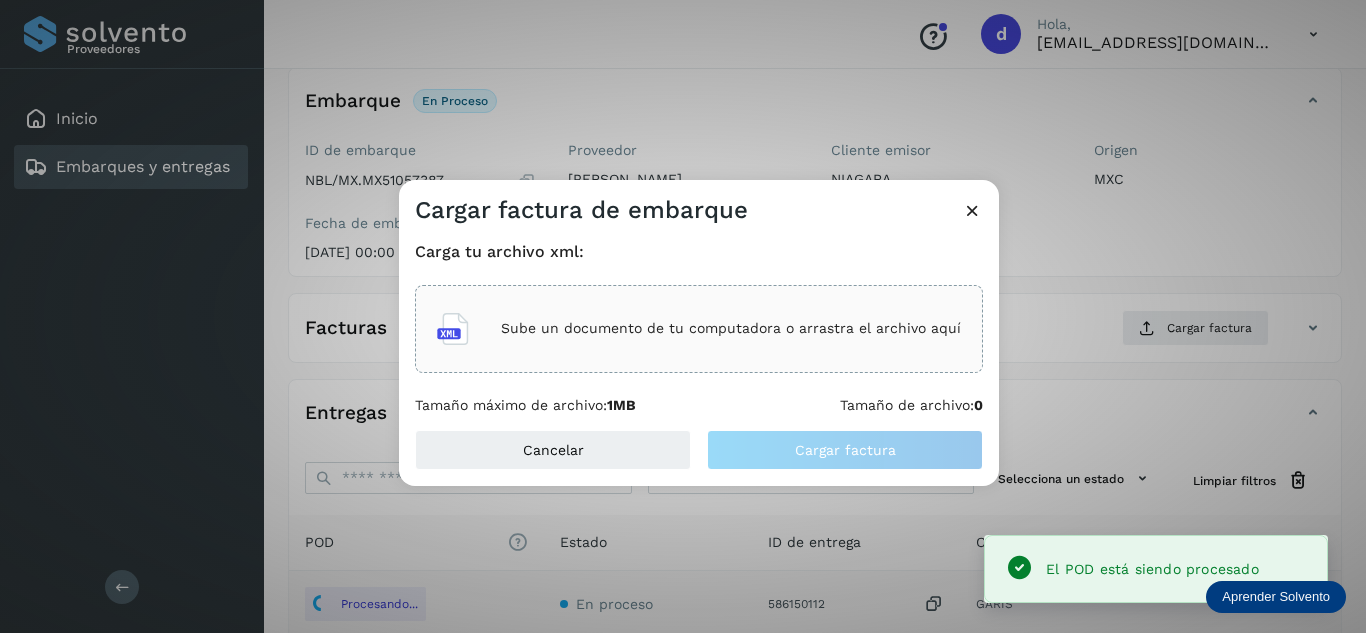 click on "Sube un documento de tu computadora o arrastra el archivo aquí" at bounding box center (731, 328) 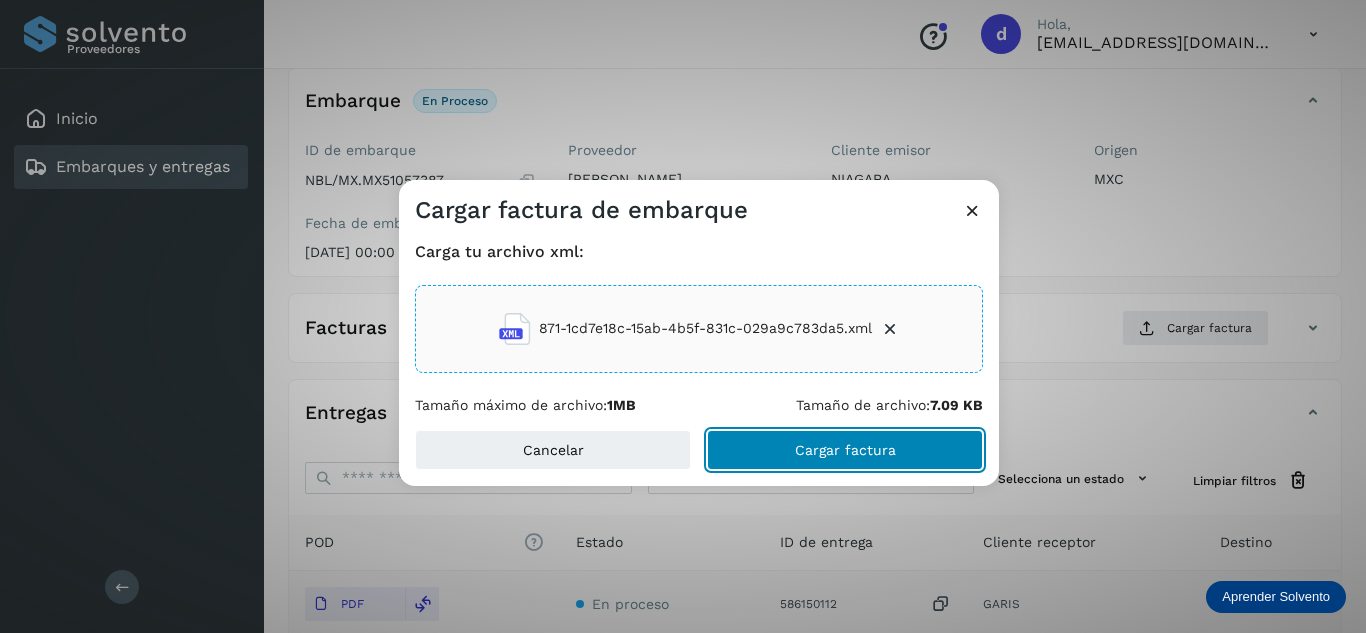 click on "Cargar factura" 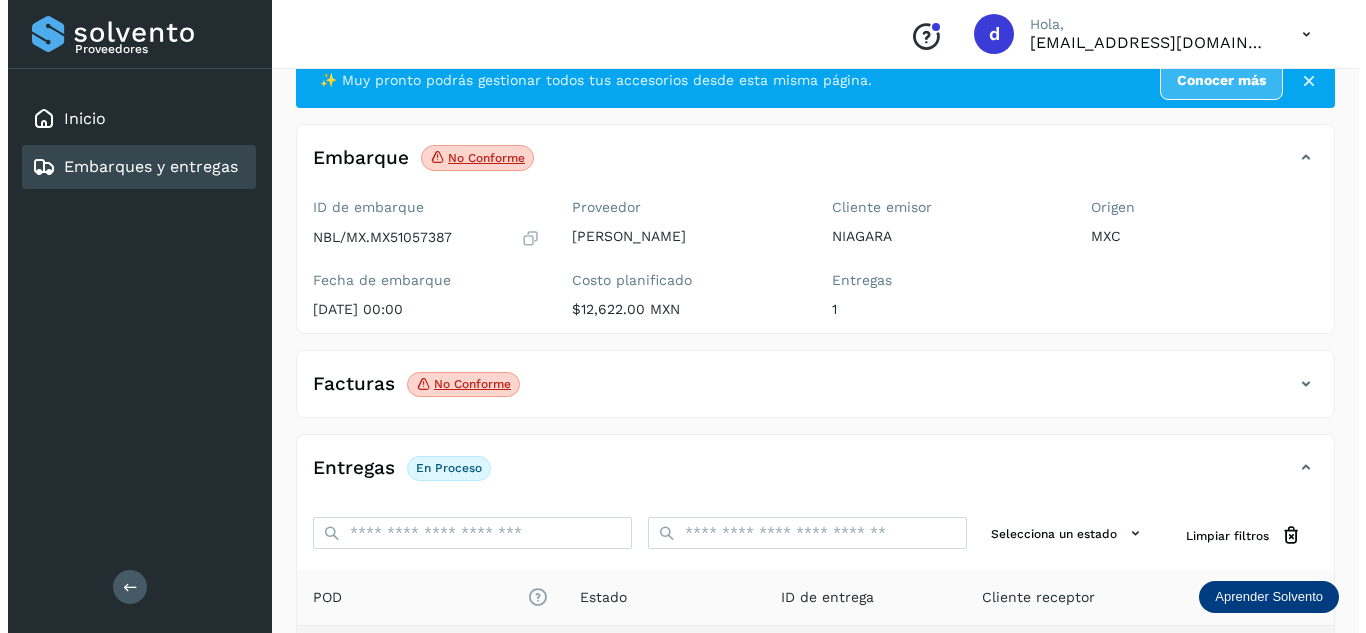 scroll, scrollTop: 0, scrollLeft: 0, axis: both 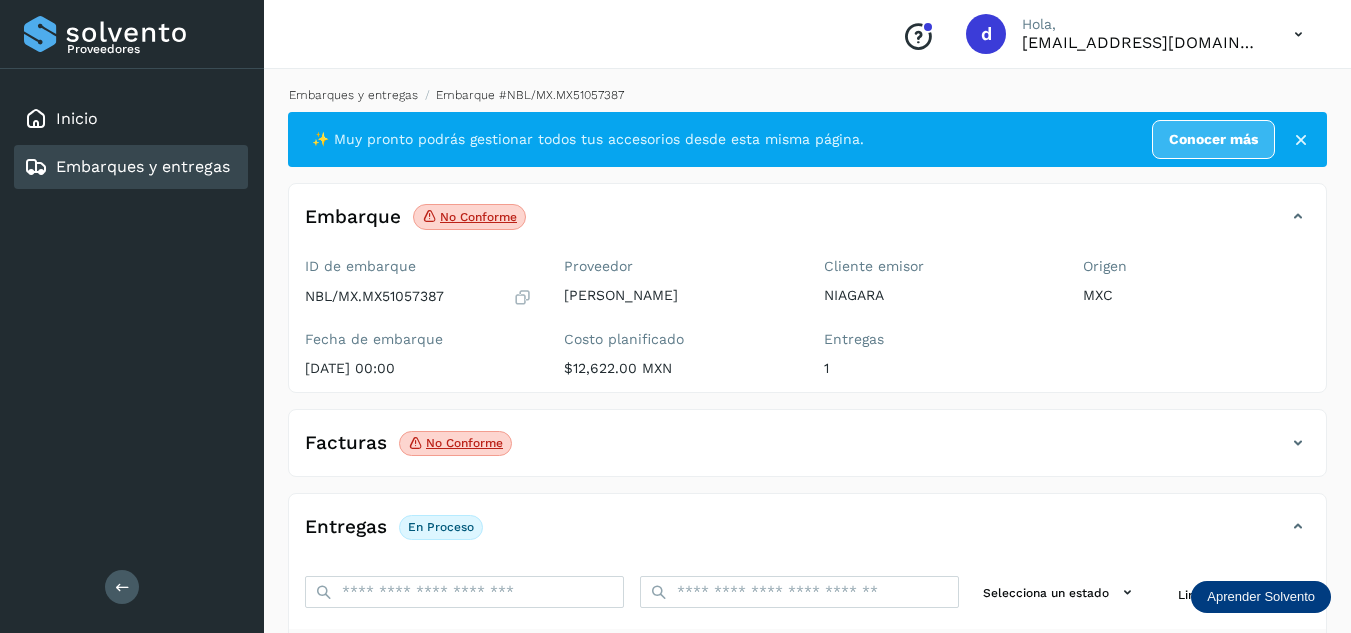click on "Embarques y entregas" at bounding box center [353, 95] 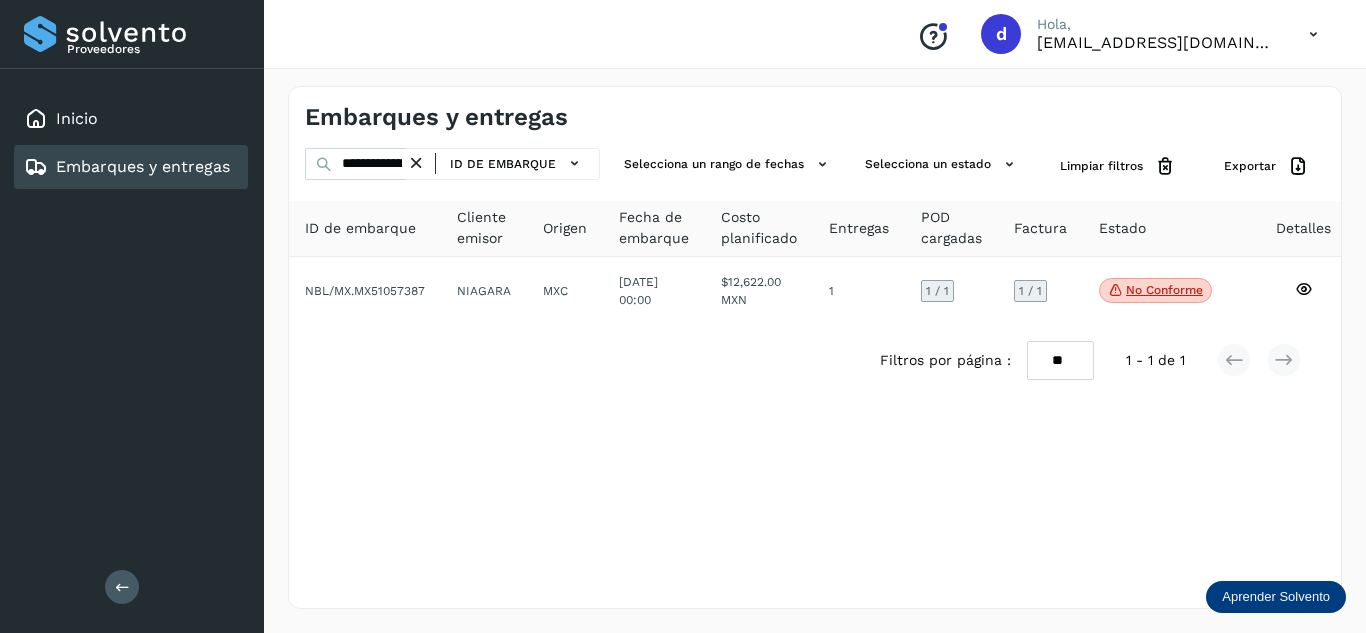 click at bounding box center [416, 163] 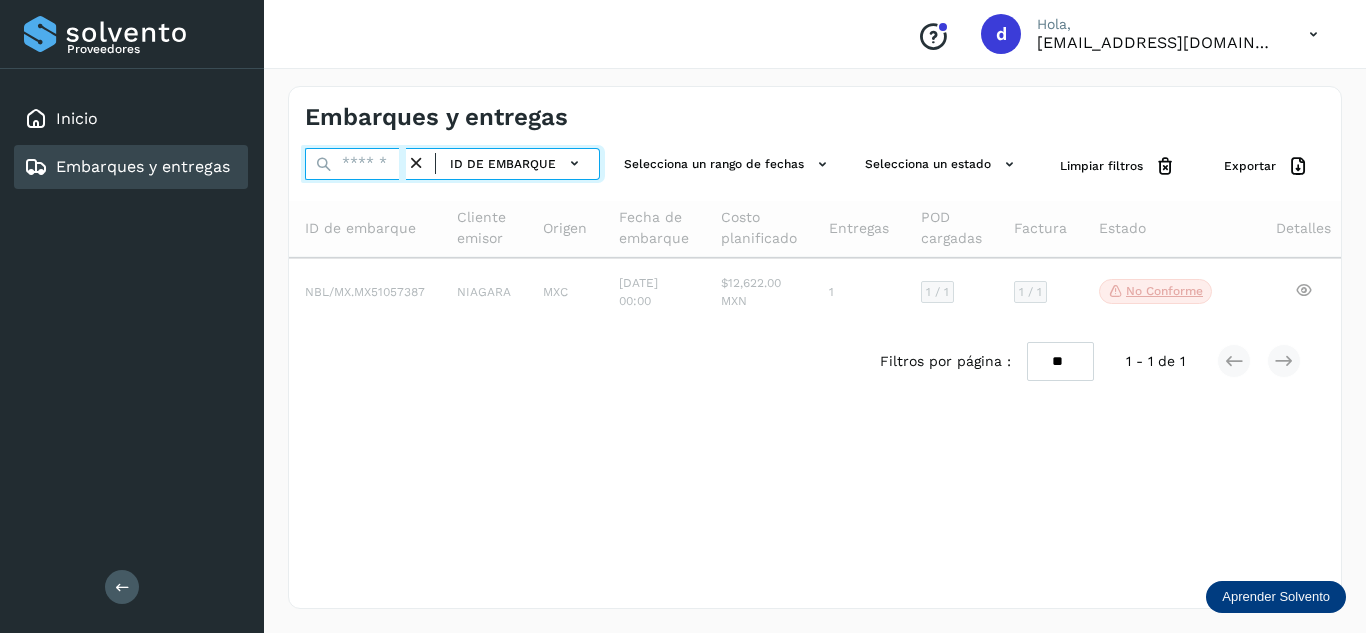 click at bounding box center [355, 164] 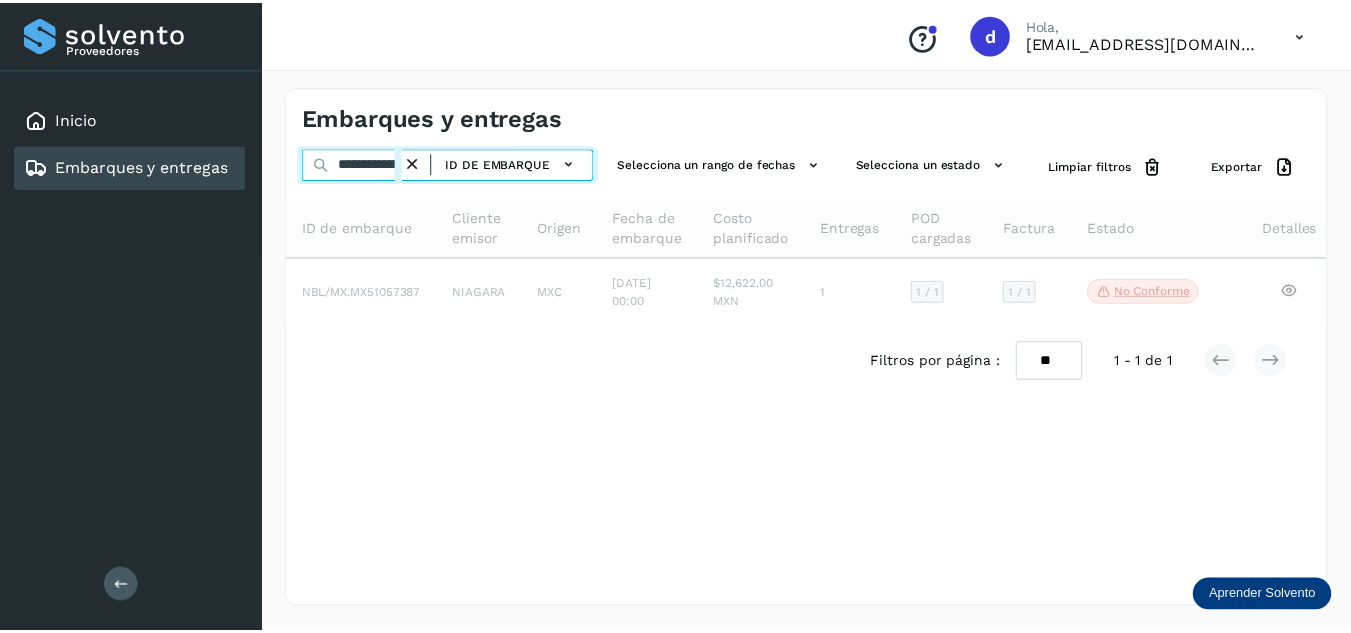 scroll, scrollTop: 0, scrollLeft: 77, axis: horizontal 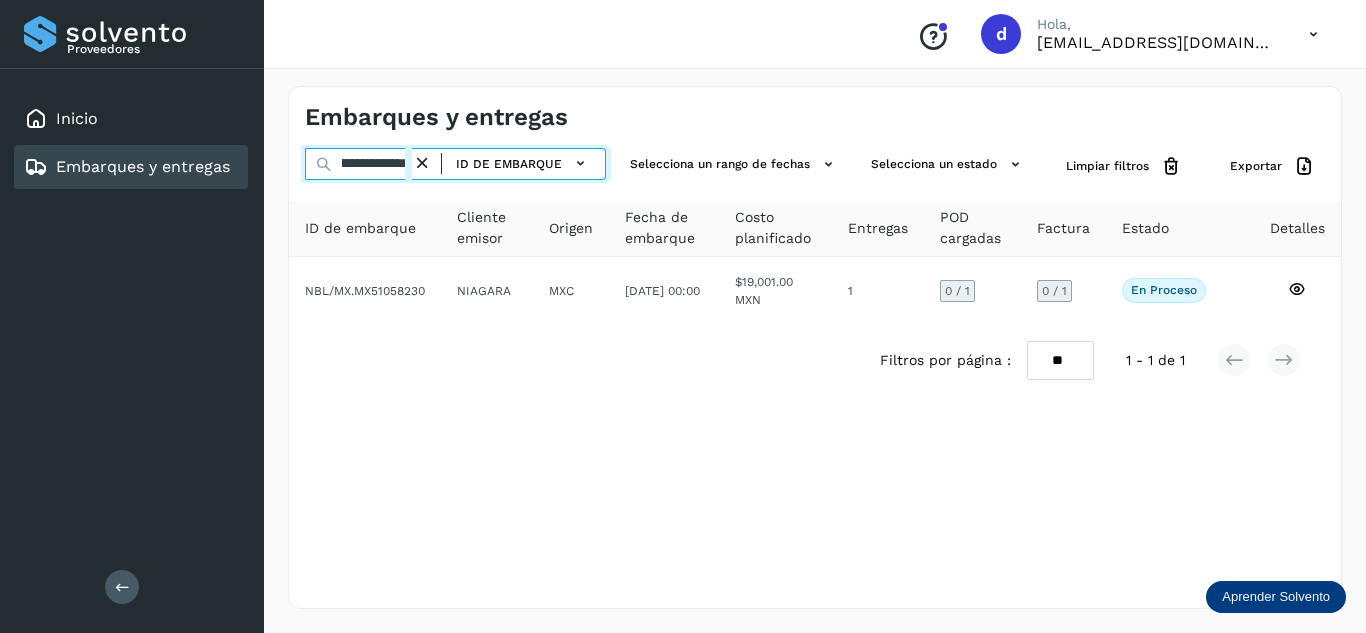 type on "**********" 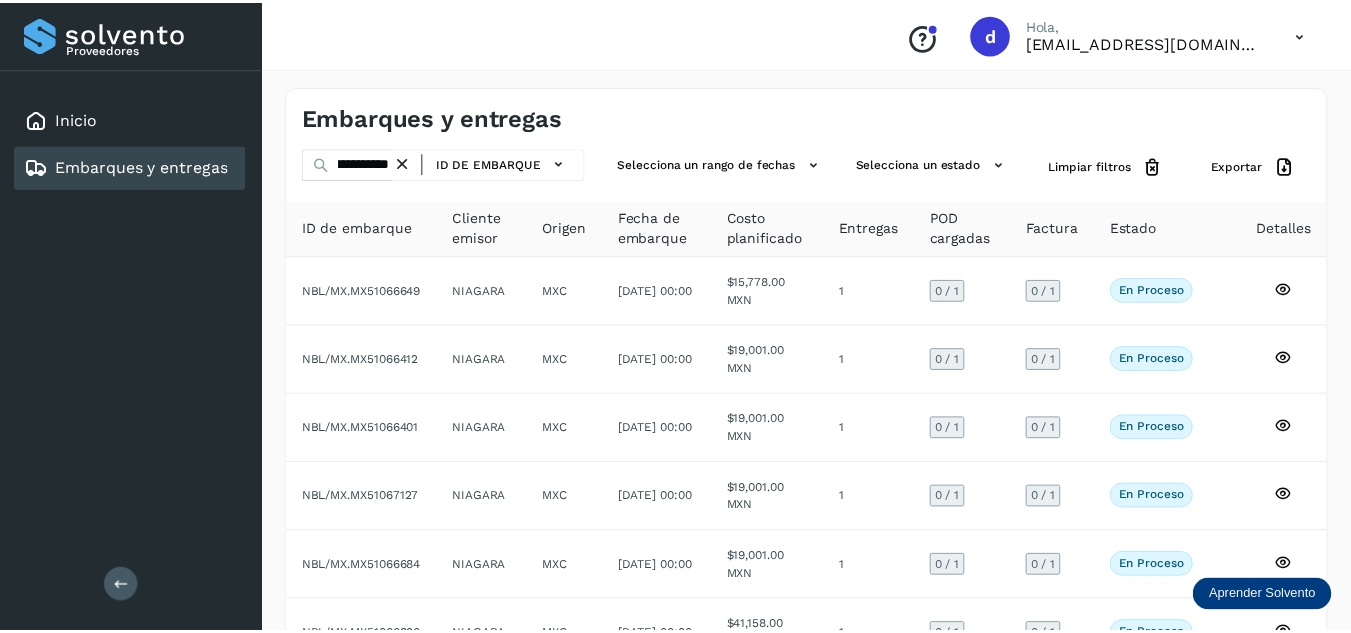 scroll, scrollTop: 0, scrollLeft: 0, axis: both 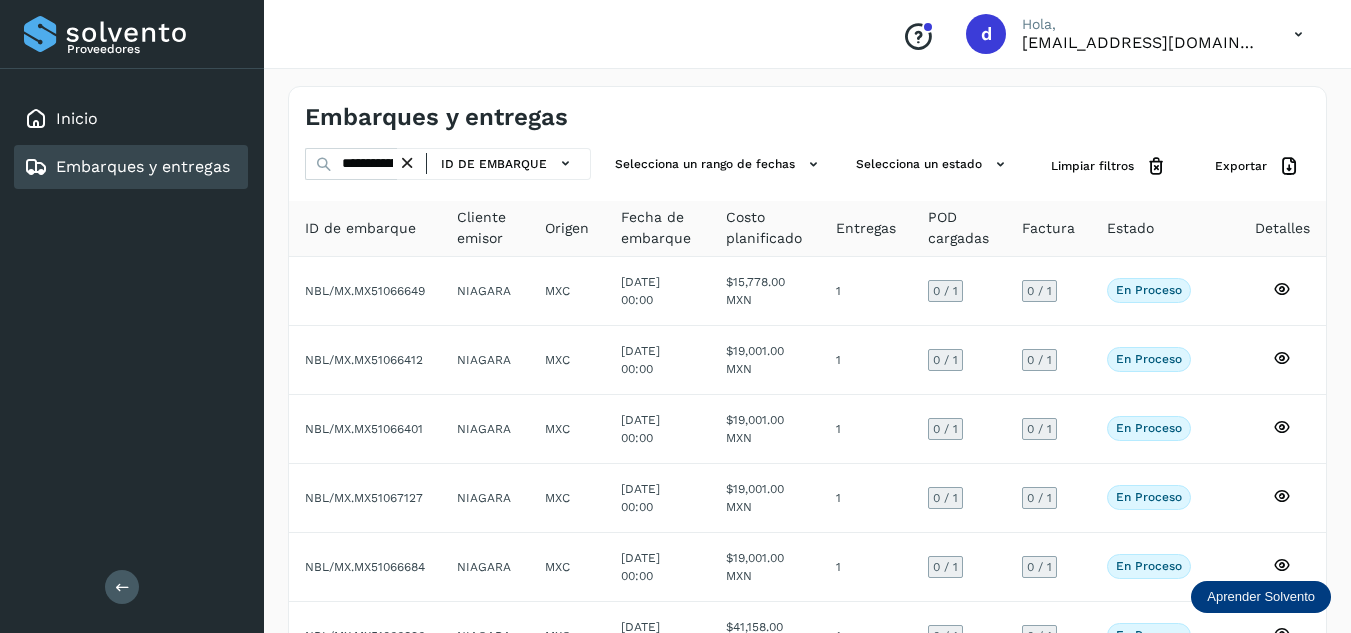 click at bounding box center [407, 163] 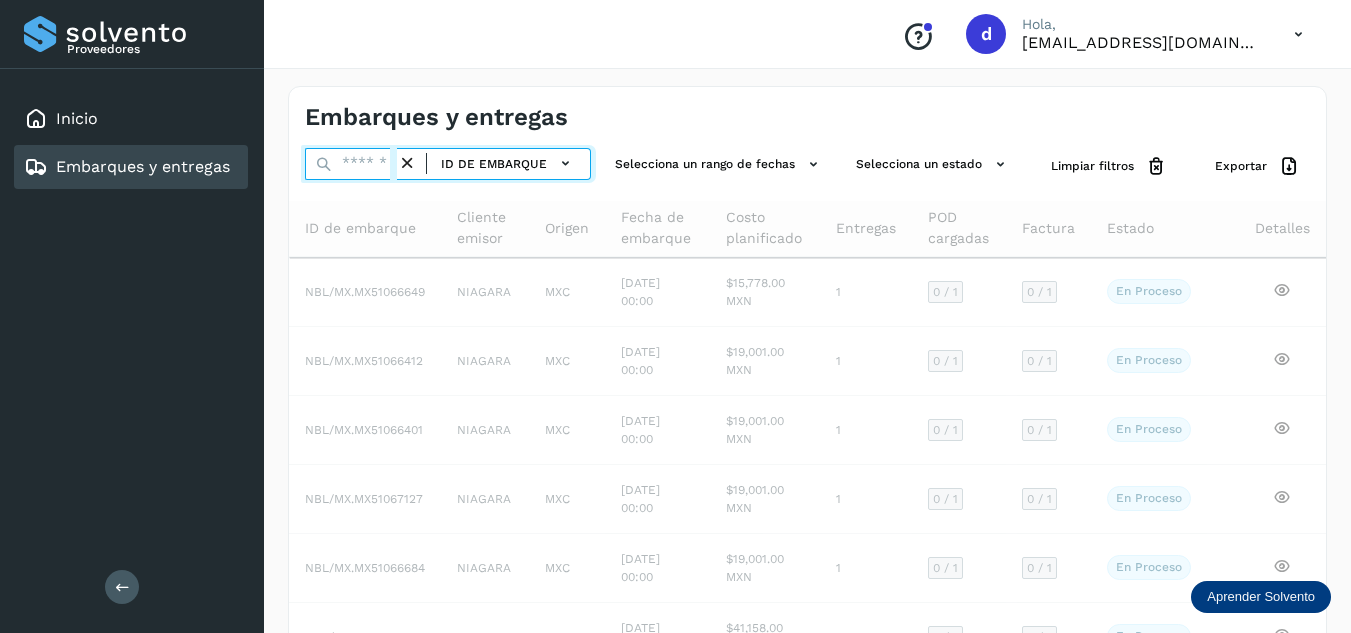 click at bounding box center (351, 164) 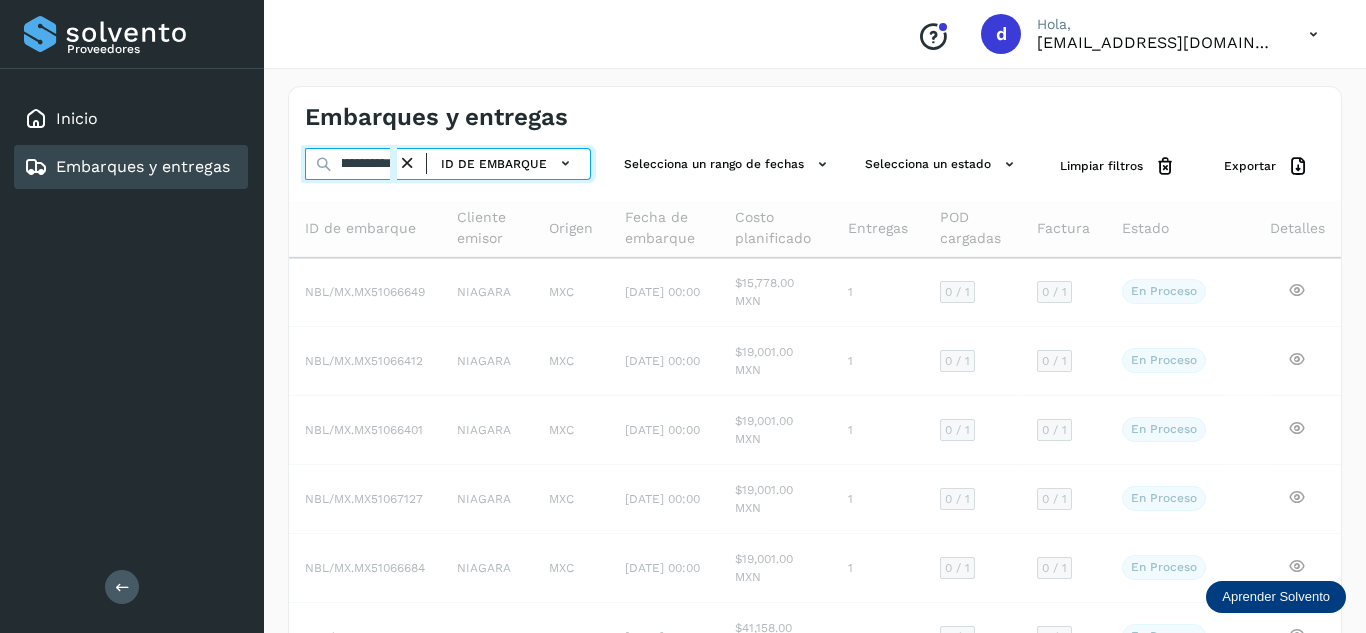 scroll, scrollTop: 0, scrollLeft: 77, axis: horizontal 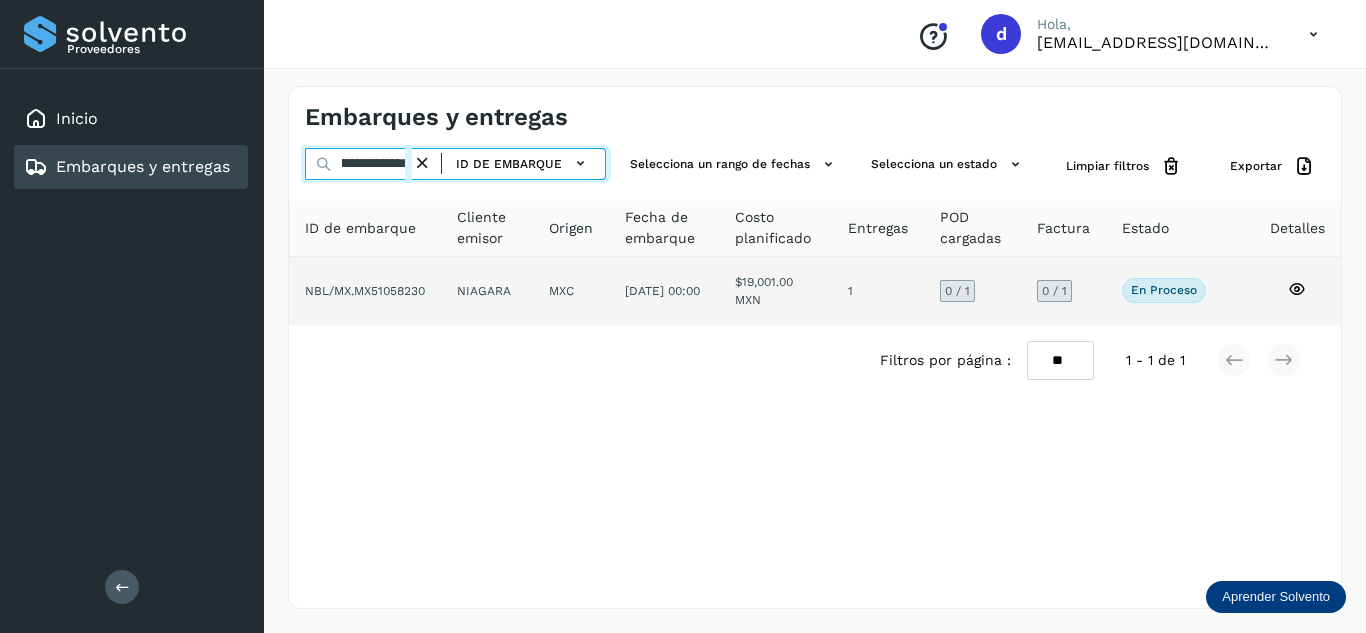 type on "**********" 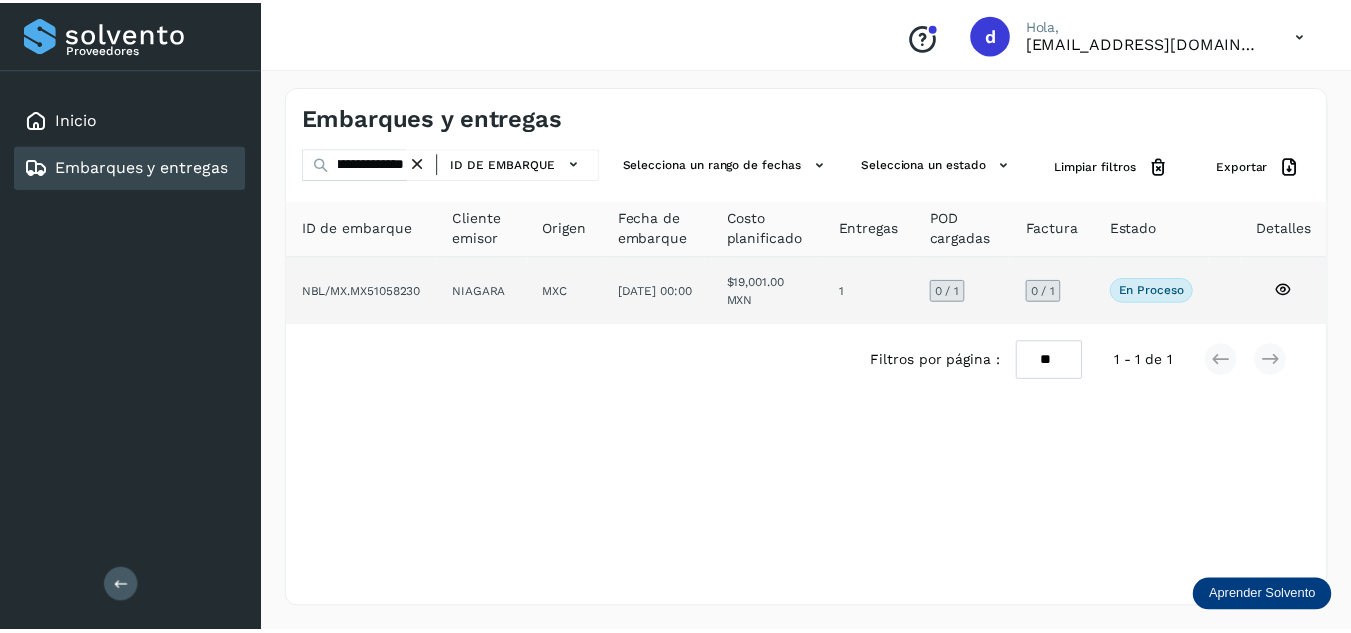 scroll, scrollTop: 0, scrollLeft: 0, axis: both 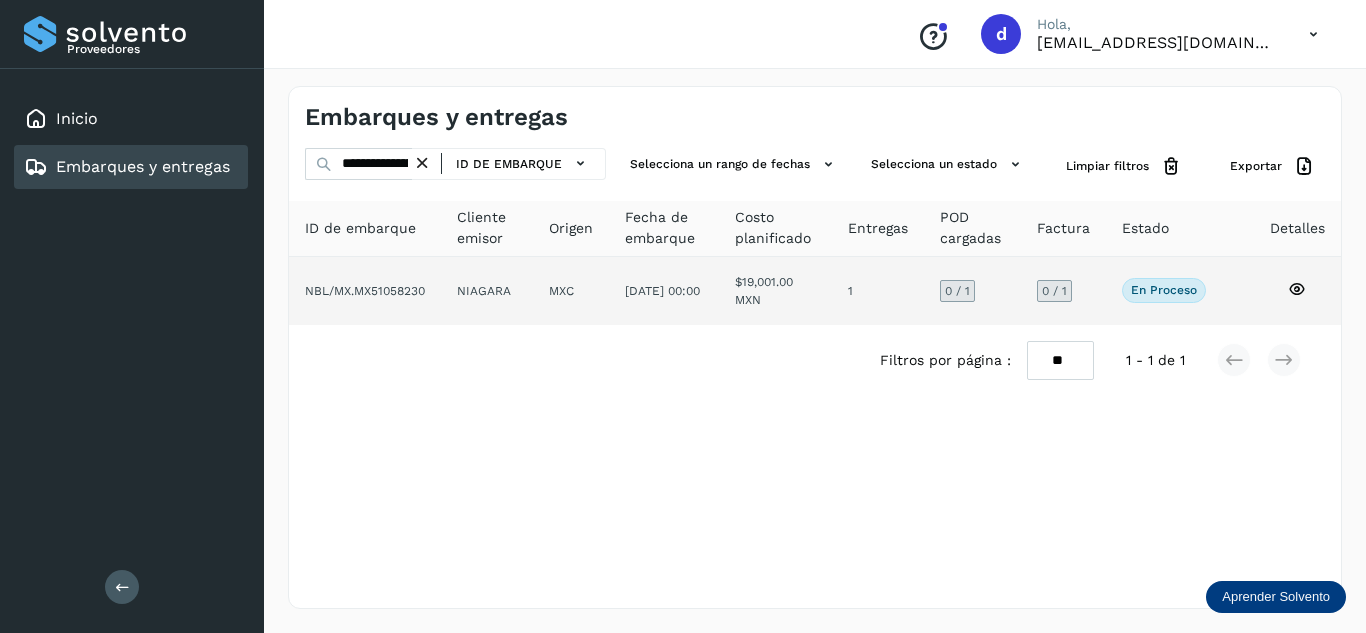 click 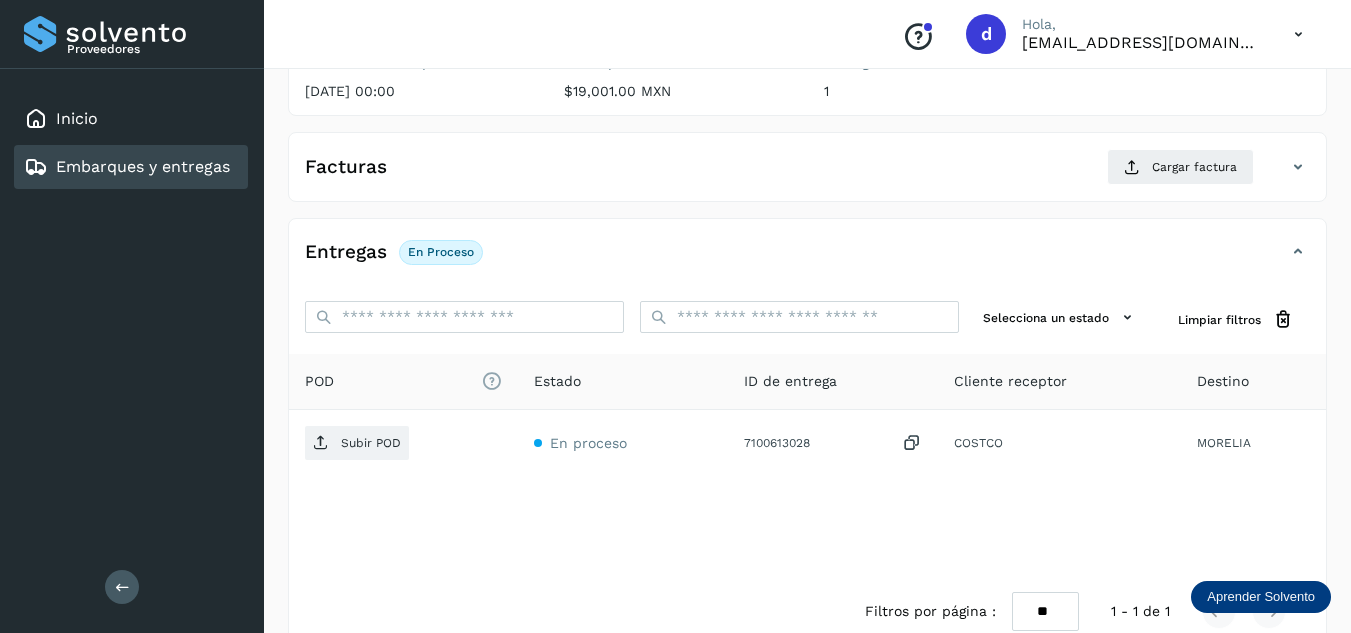 scroll, scrollTop: 316, scrollLeft: 0, axis: vertical 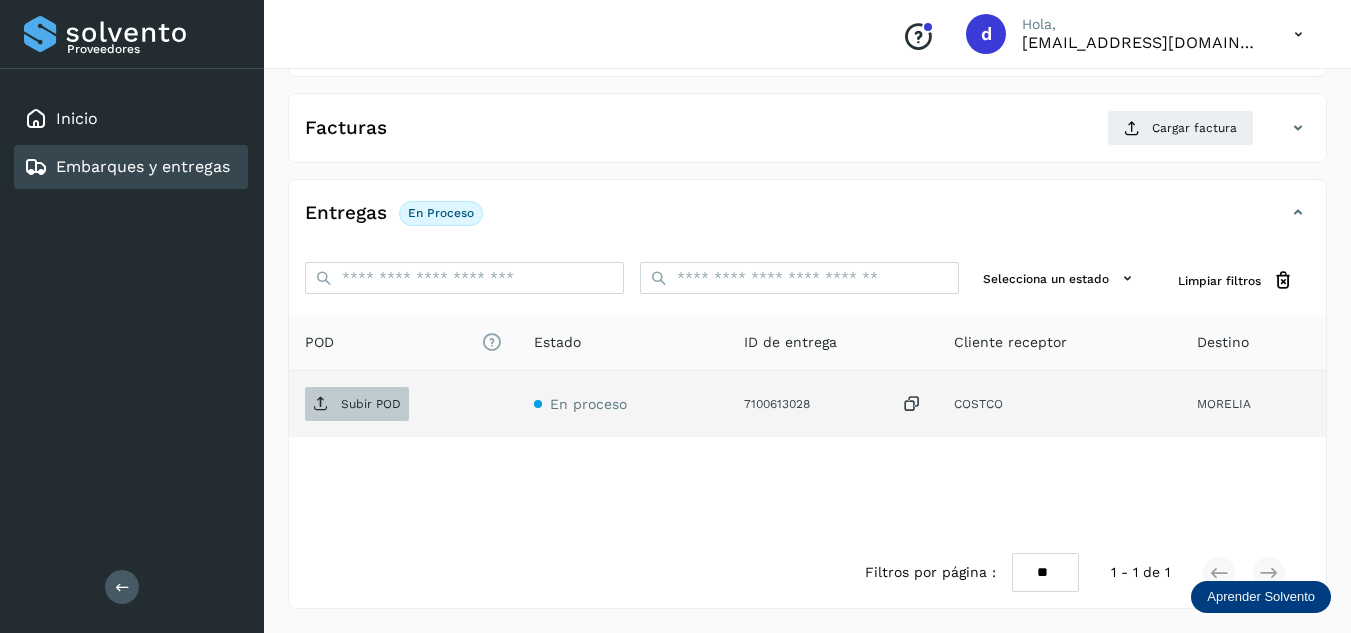 click on "Subir POD" at bounding box center [357, 404] 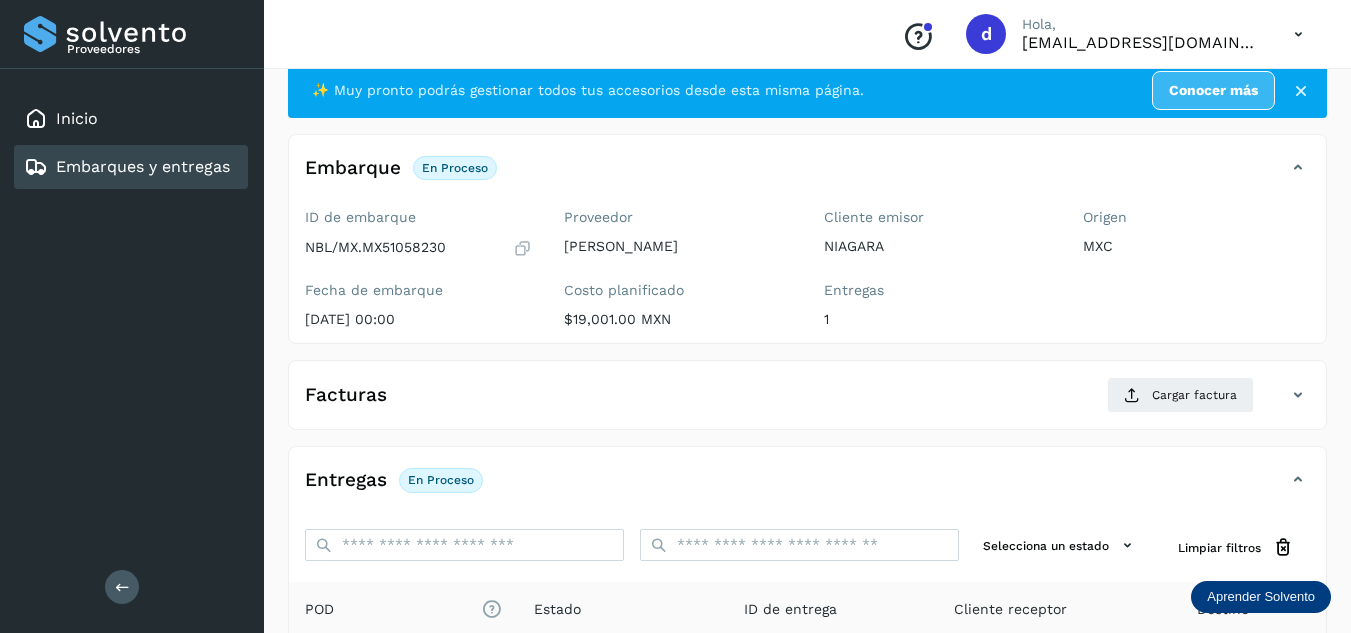 scroll, scrollTop: 0, scrollLeft: 0, axis: both 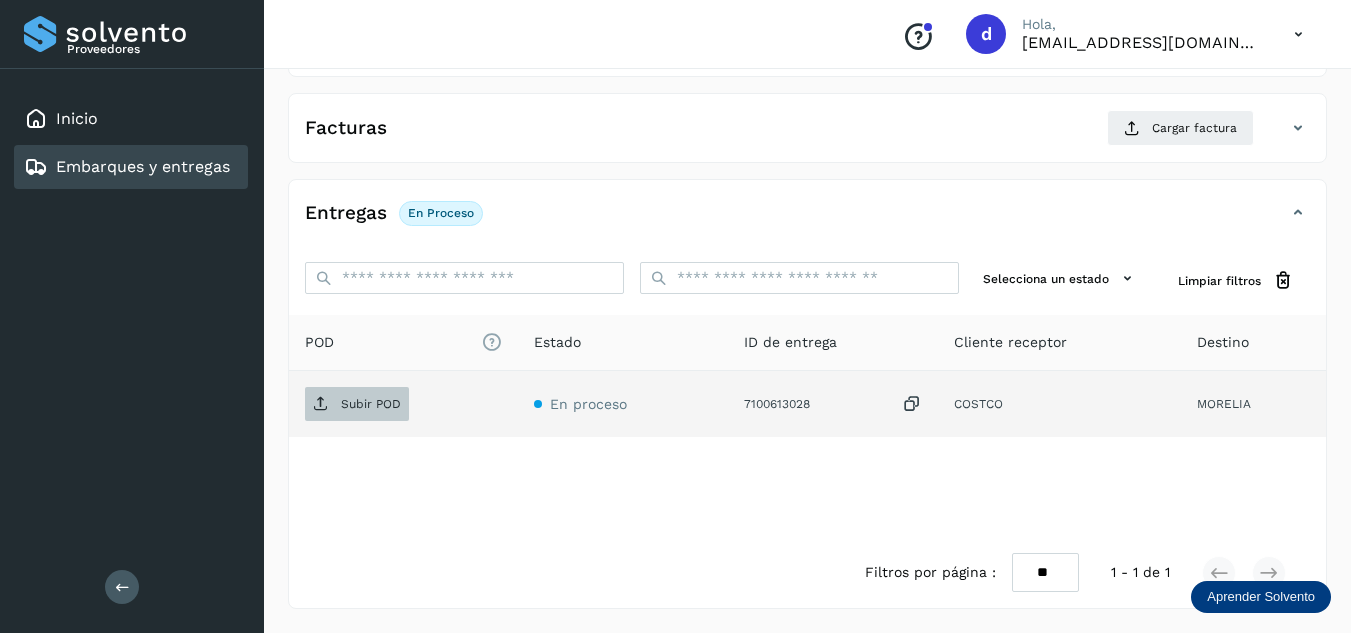 click on "Subir POD" at bounding box center (357, 404) 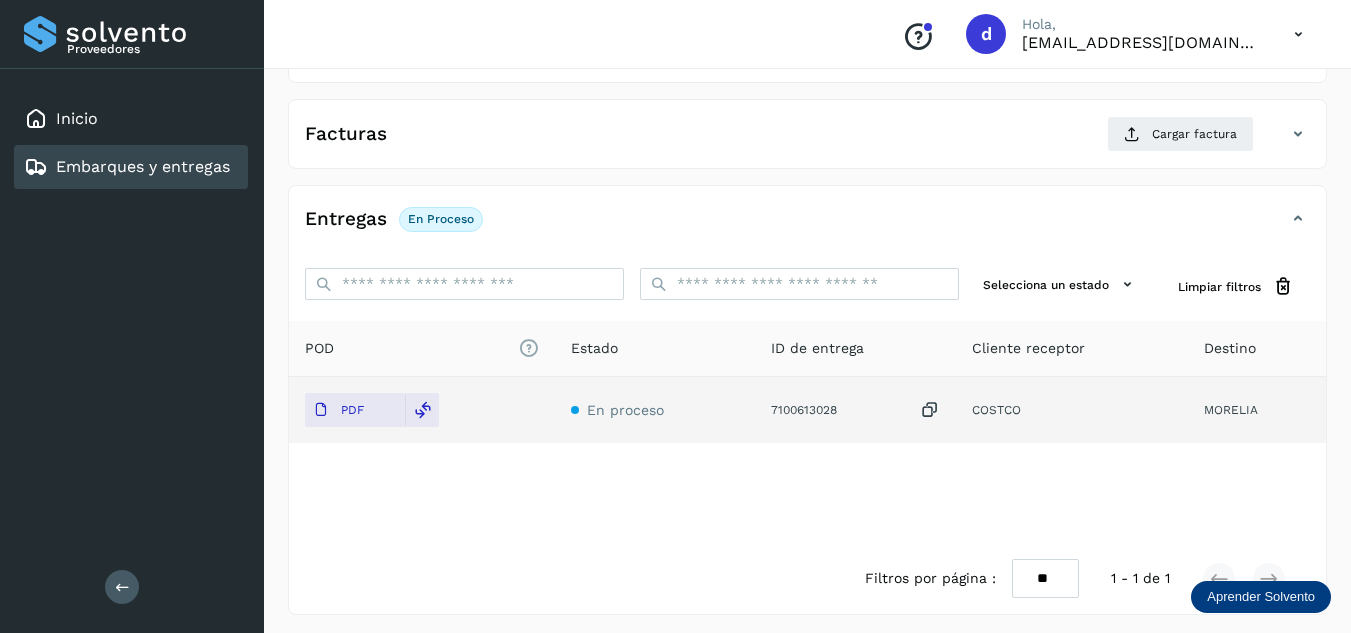 scroll, scrollTop: 216, scrollLeft: 0, axis: vertical 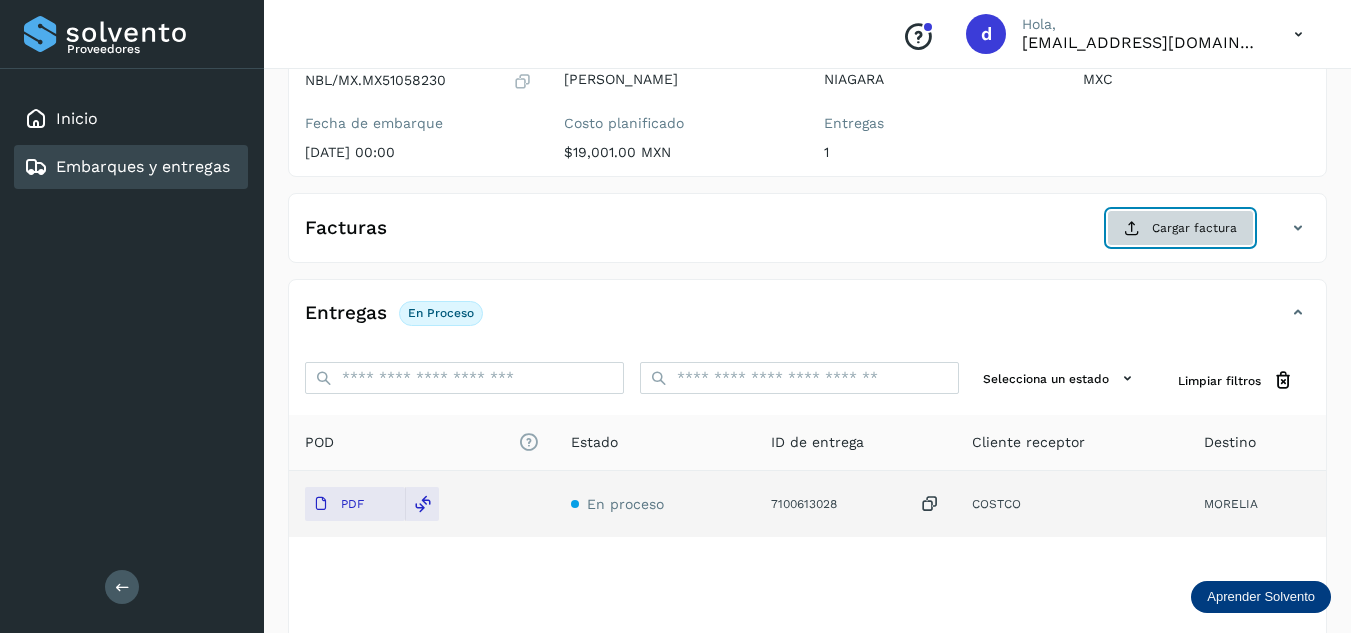click on "Cargar factura" 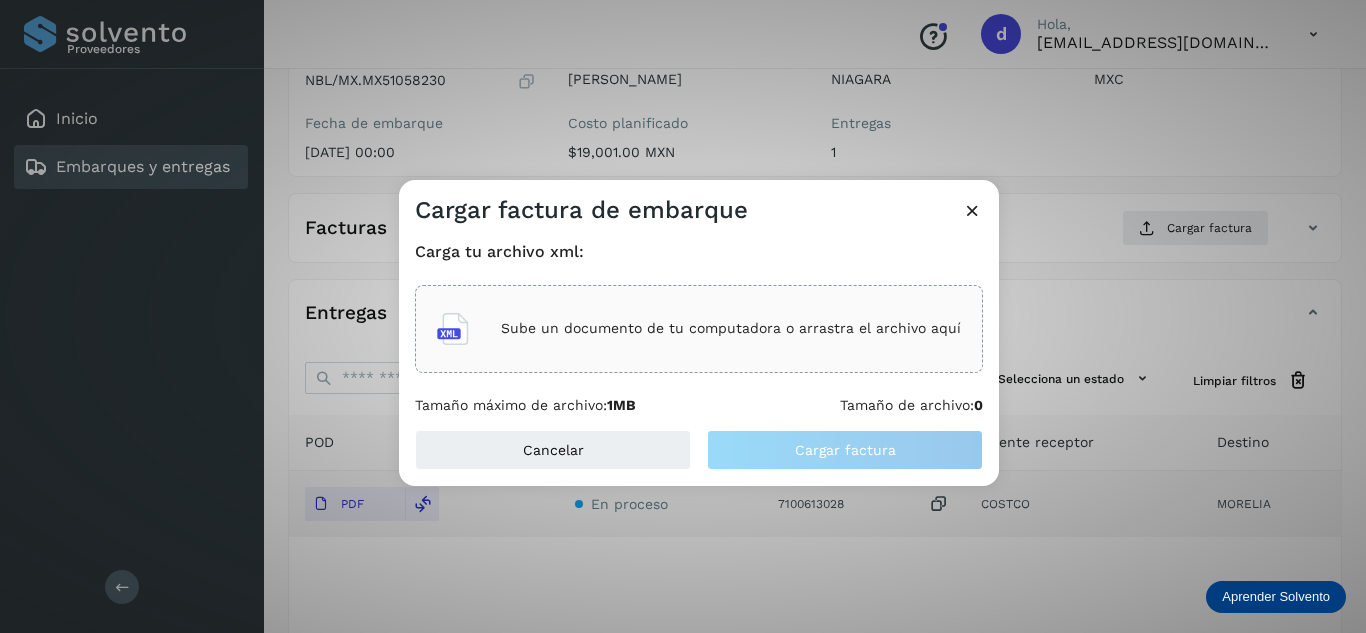 click on "Sube un documento de tu computadora o arrastra el archivo aquí" 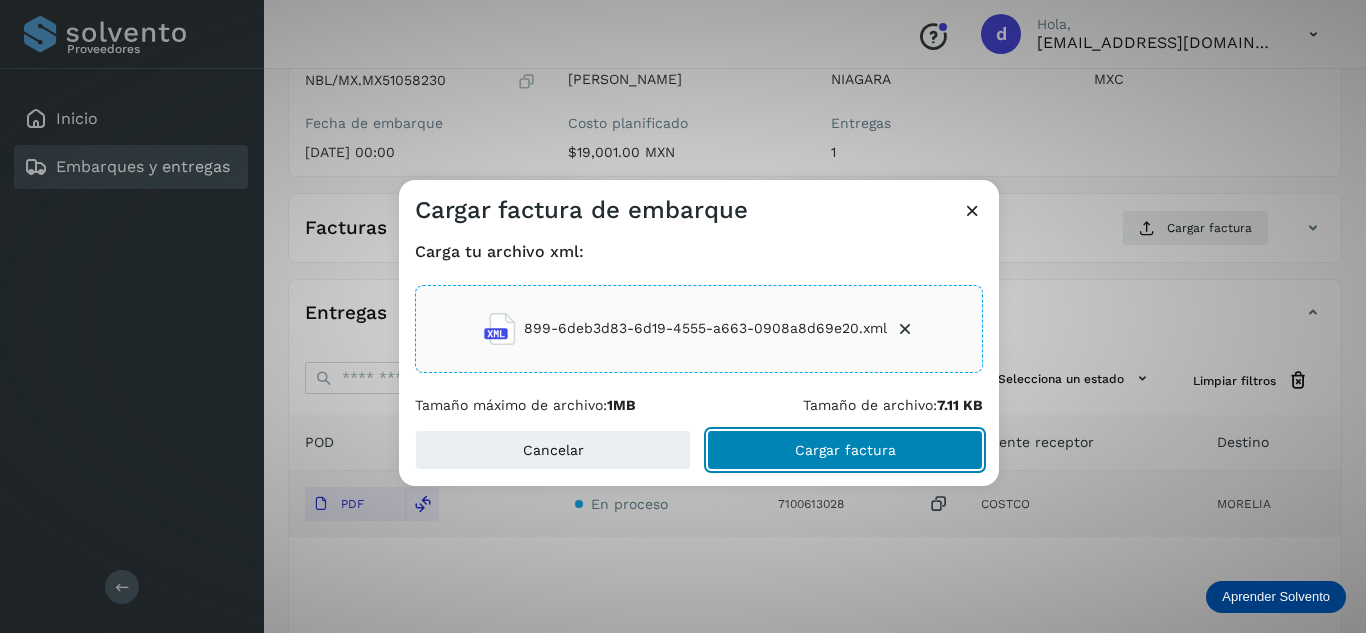 click on "Cargar factura" 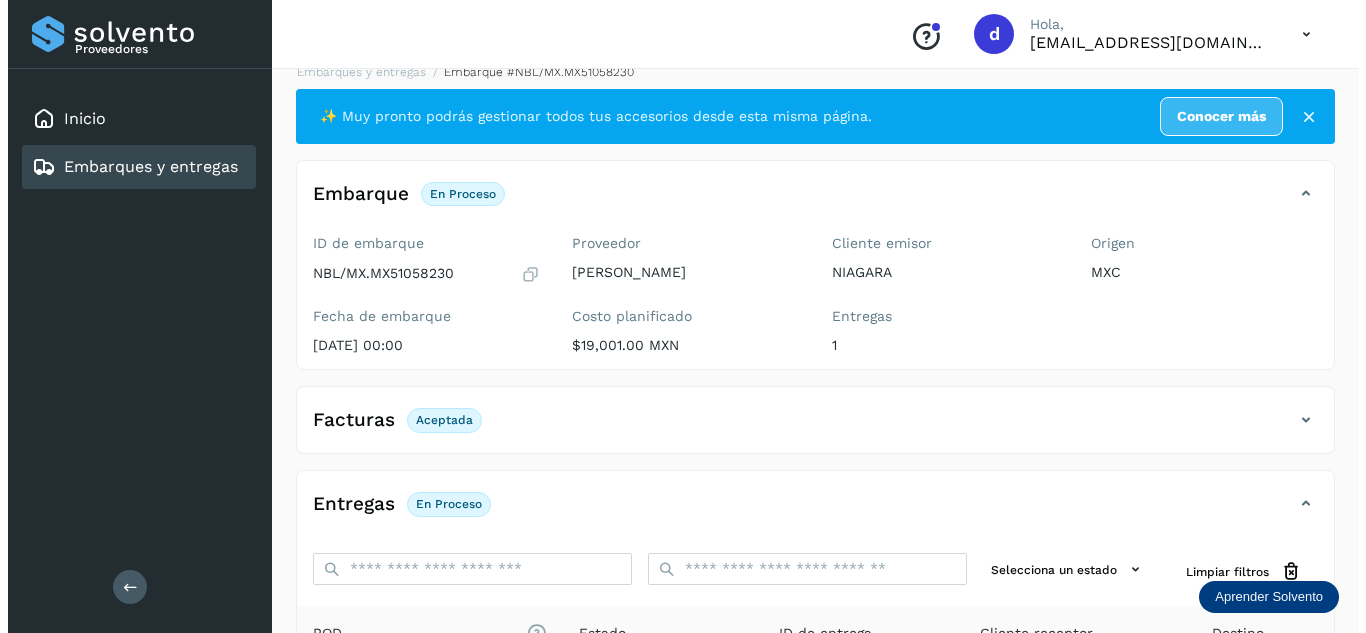 scroll, scrollTop: 0, scrollLeft: 0, axis: both 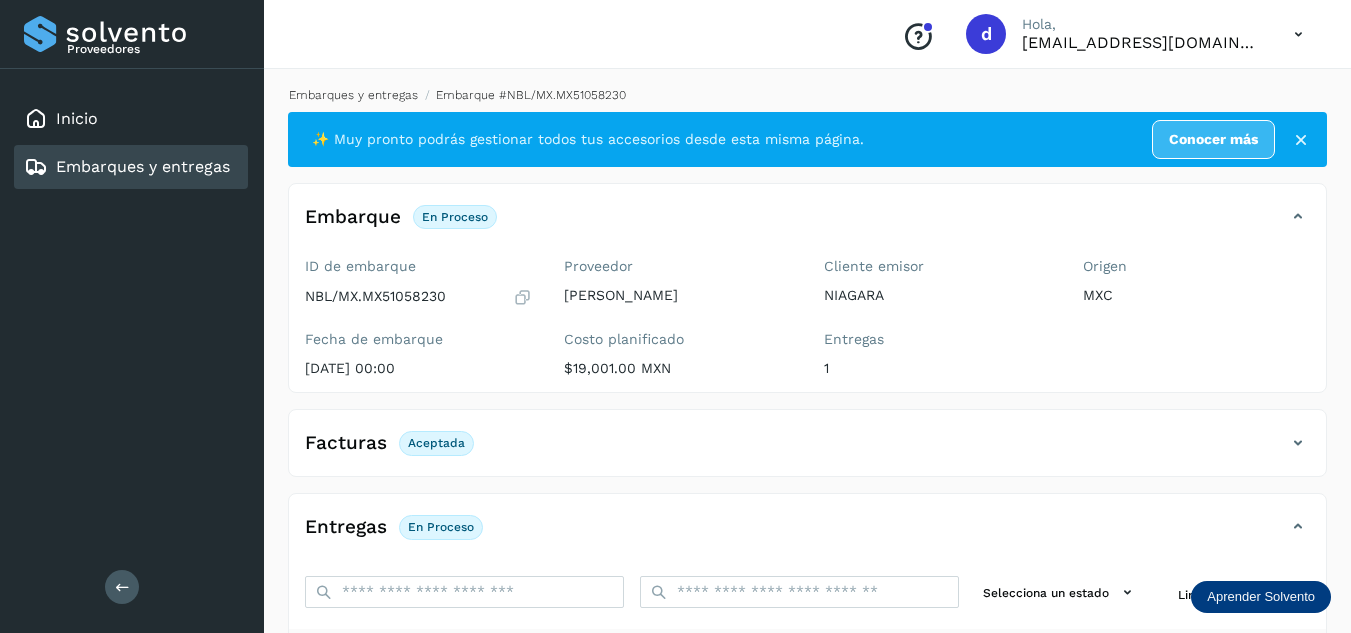 click on "Embarques y entregas" at bounding box center [353, 95] 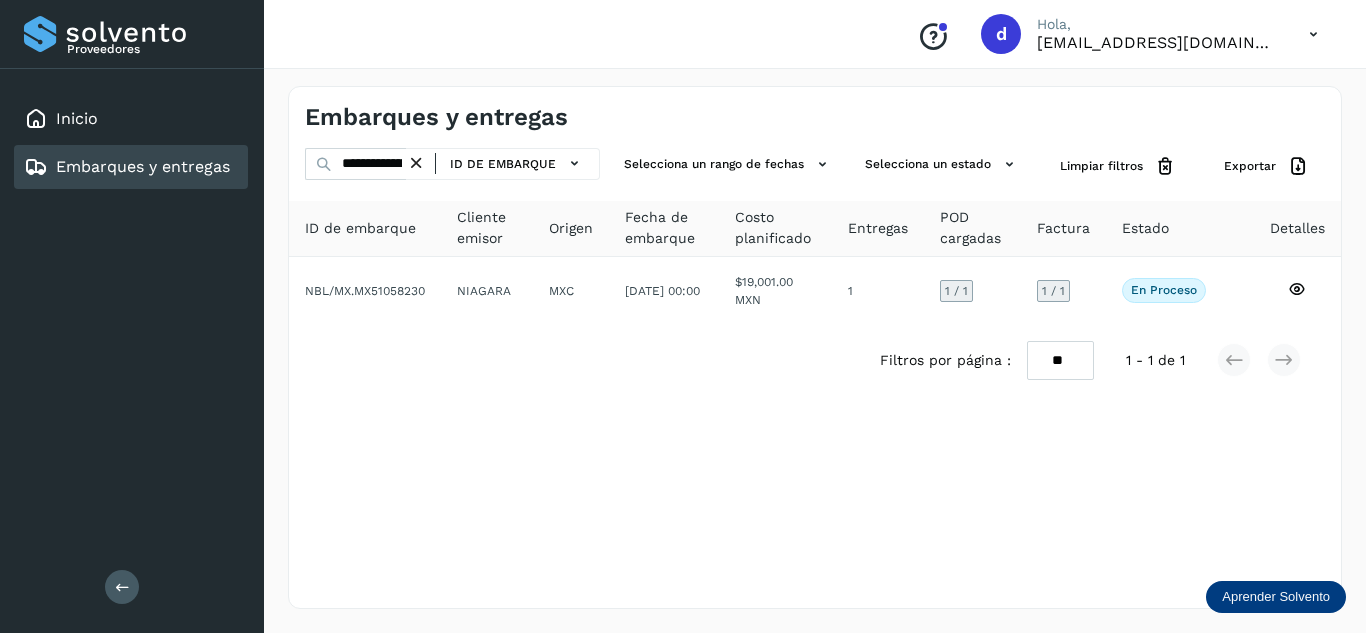 click at bounding box center [416, 163] 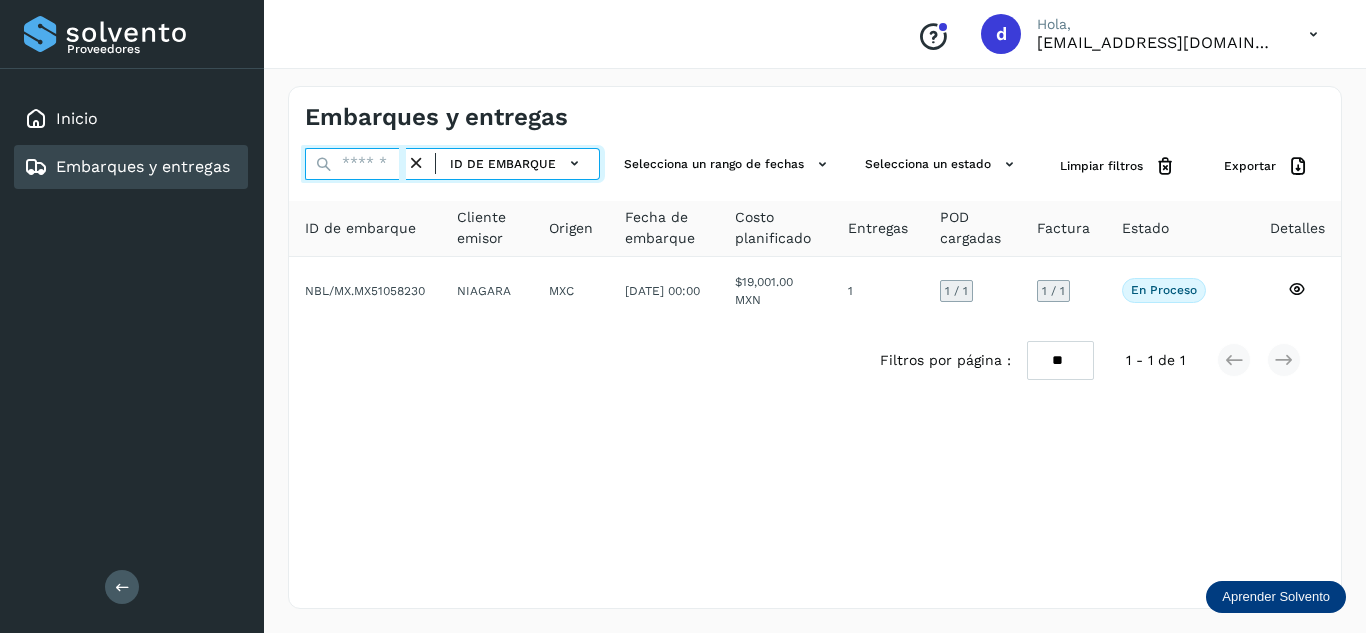click at bounding box center [355, 164] 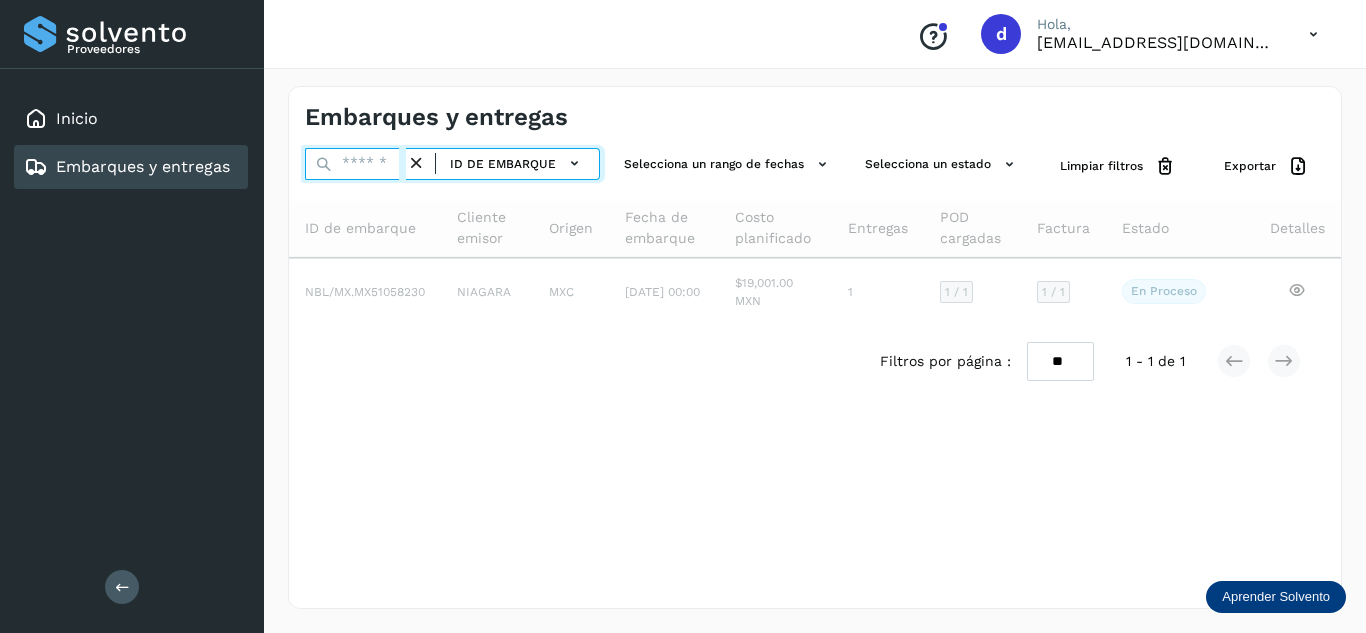 paste on "**********" 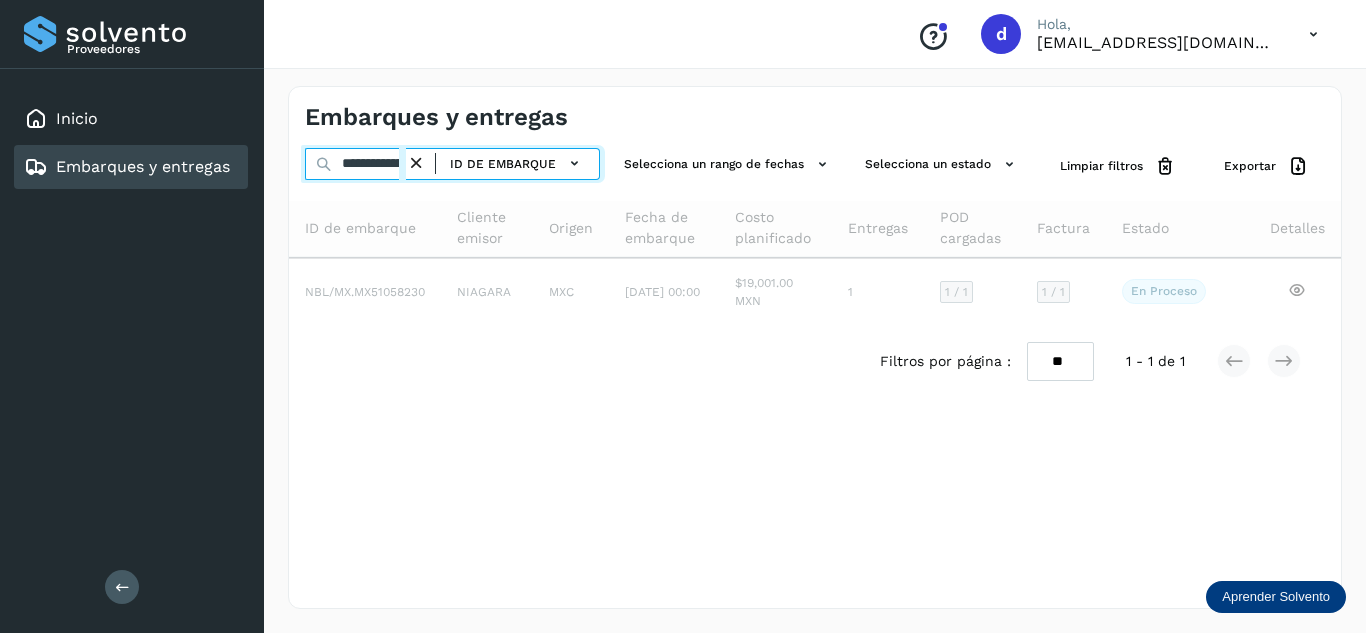 scroll, scrollTop: 0, scrollLeft: 76, axis: horizontal 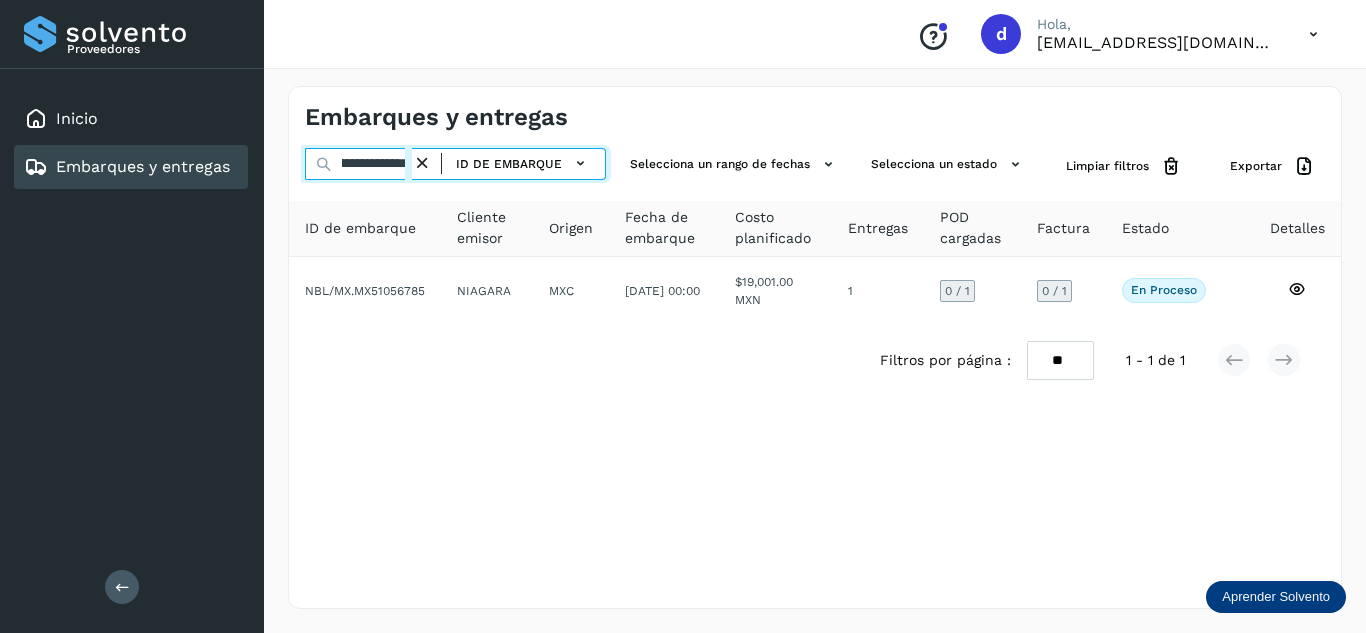type on "**********" 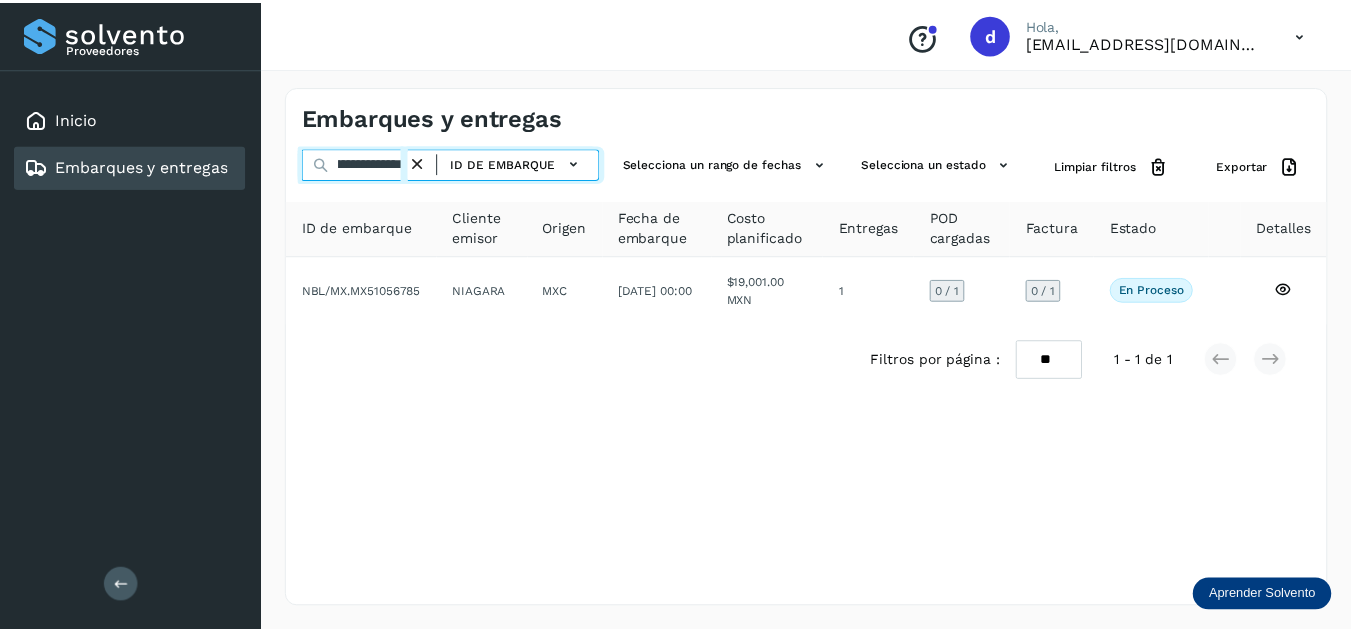 scroll, scrollTop: 0, scrollLeft: 0, axis: both 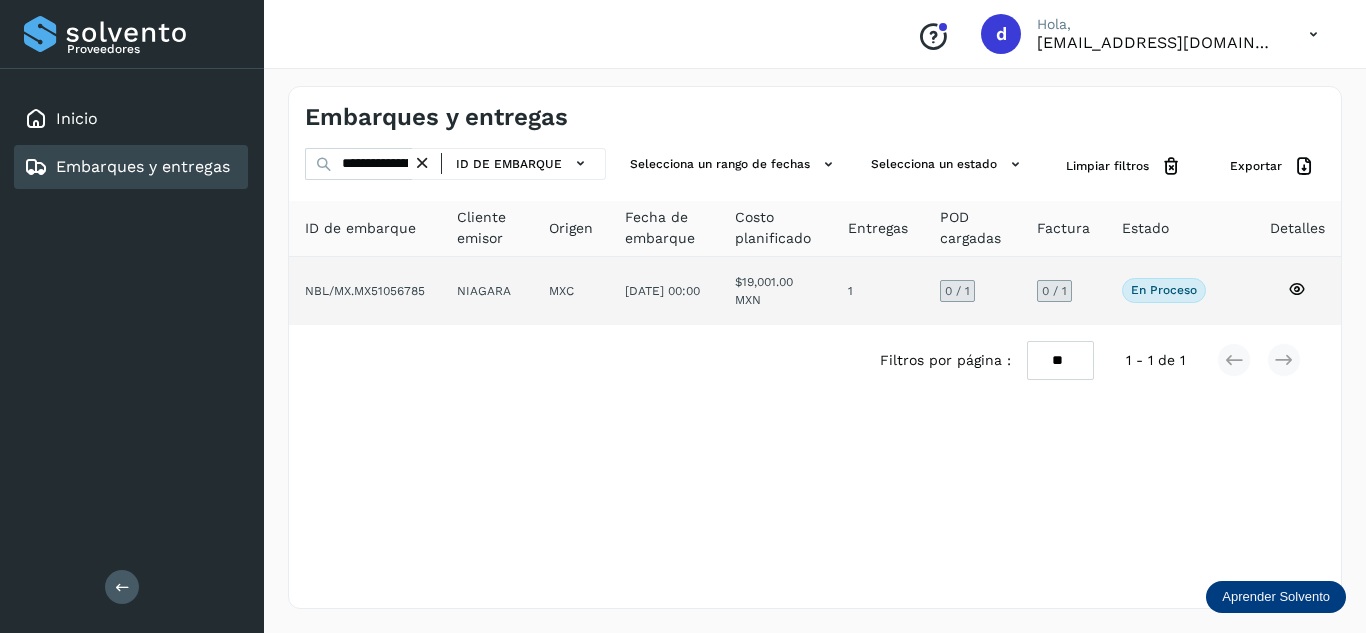 click 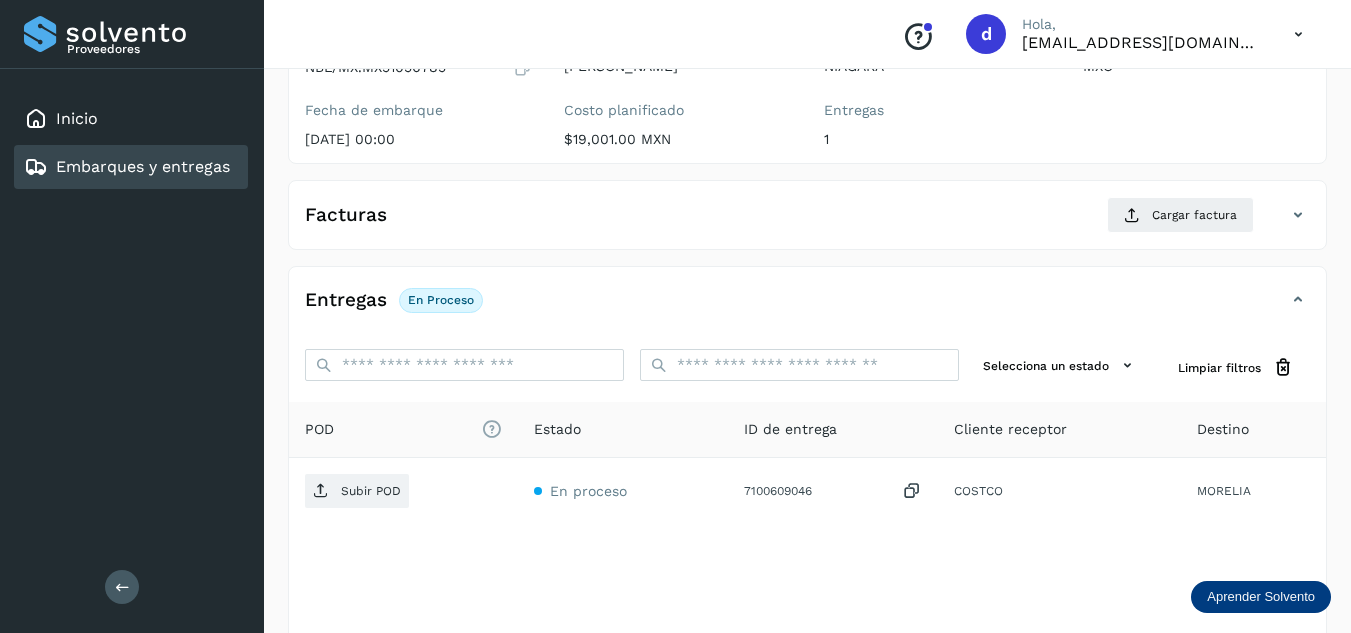 scroll, scrollTop: 300, scrollLeft: 0, axis: vertical 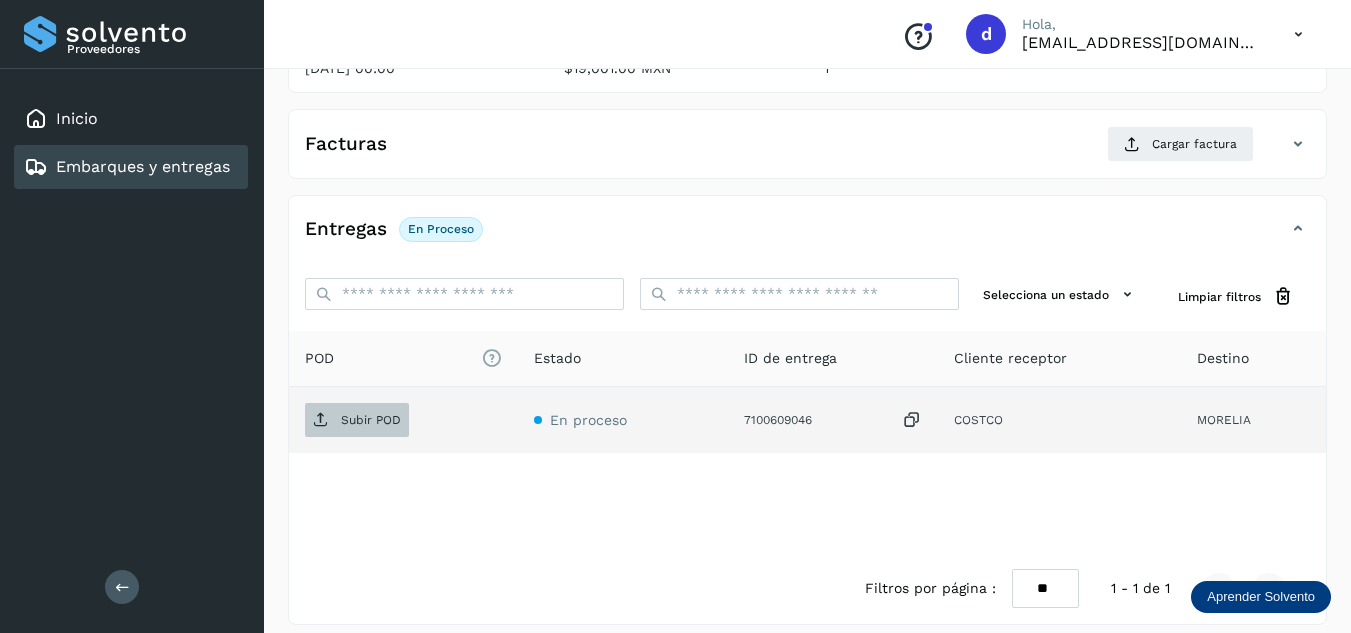 click on "Subir POD" at bounding box center [371, 420] 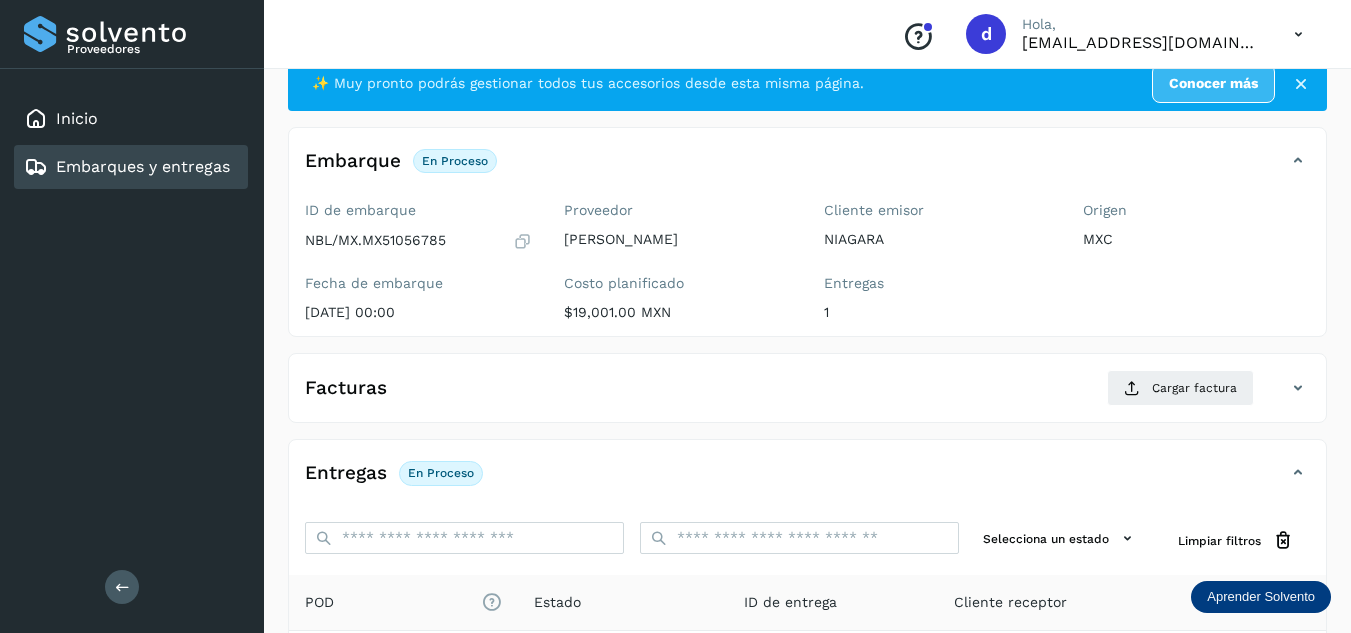 scroll, scrollTop: 0, scrollLeft: 0, axis: both 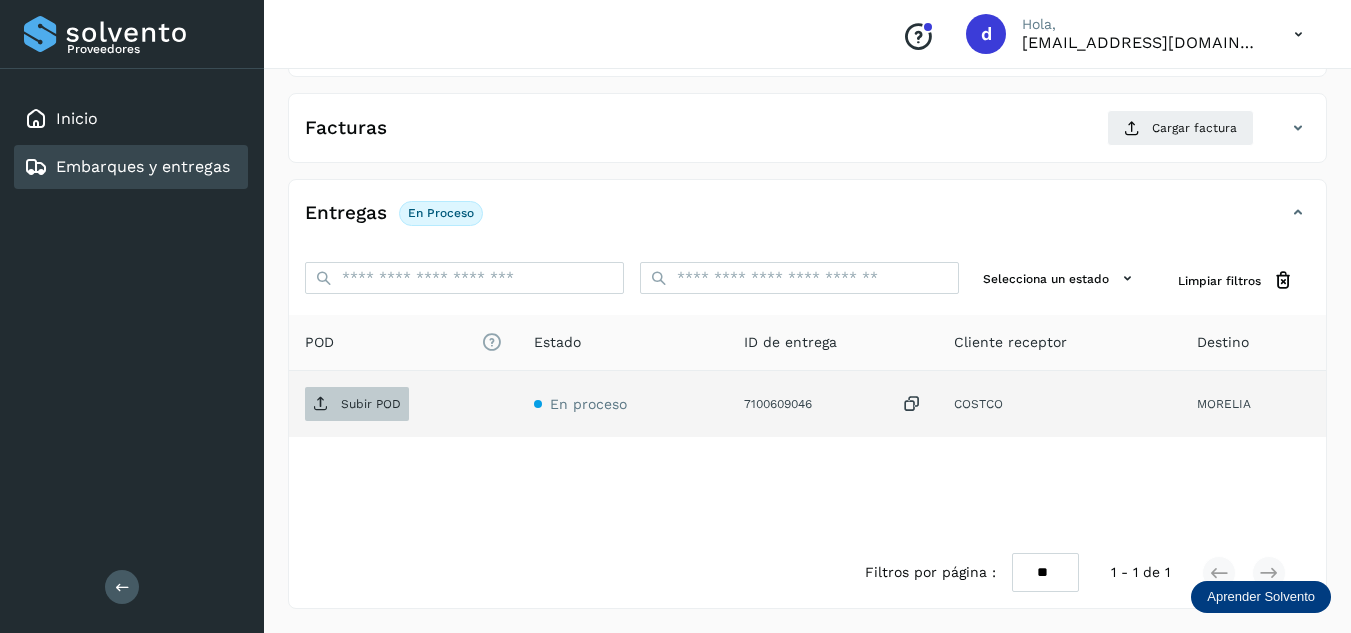 click on "Subir POD" at bounding box center [357, 404] 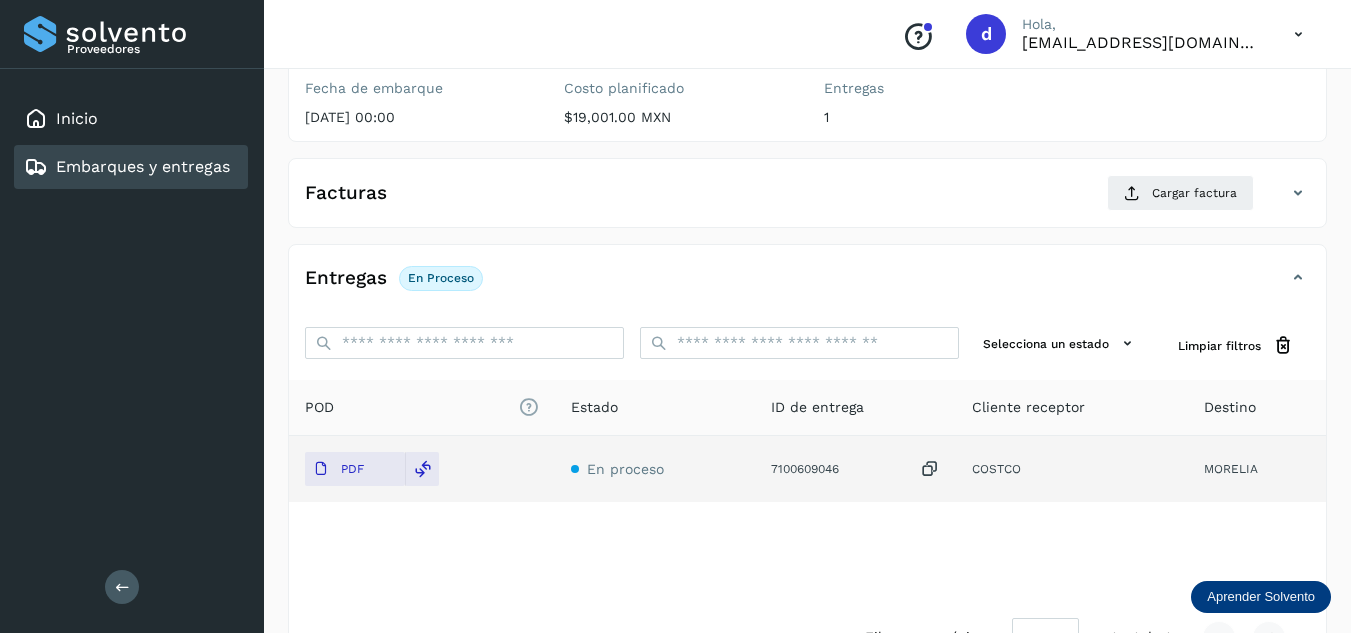 scroll, scrollTop: 216, scrollLeft: 0, axis: vertical 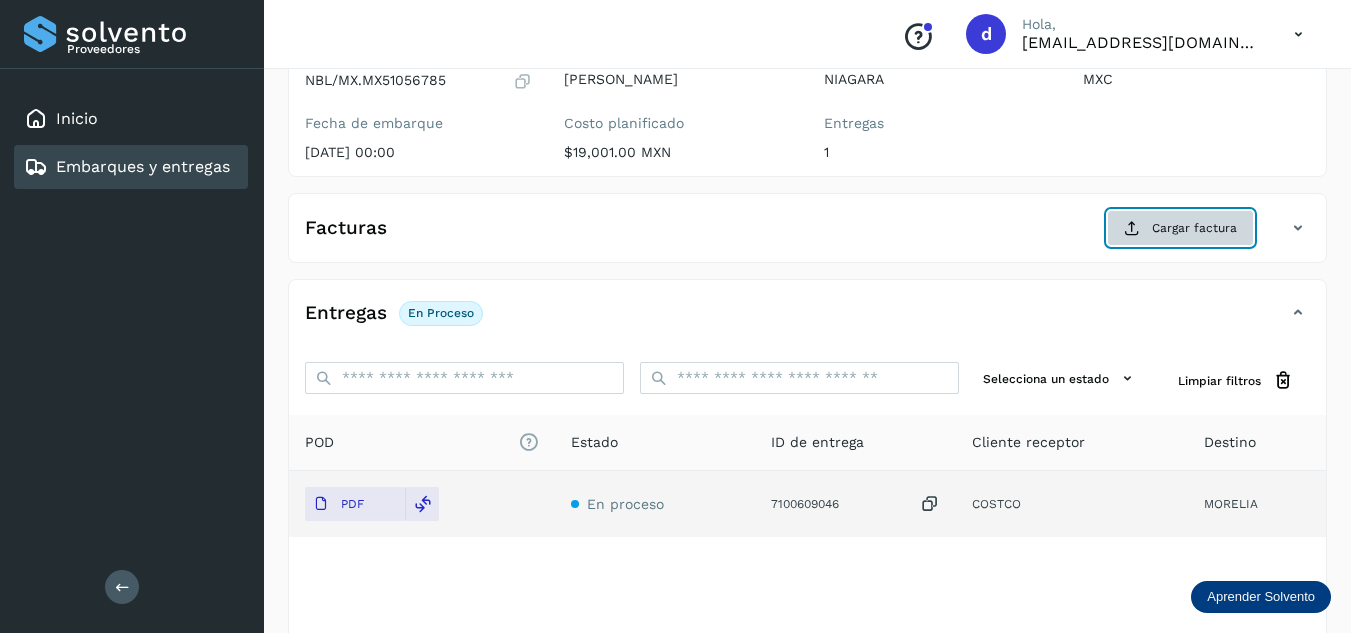 click at bounding box center [1132, 228] 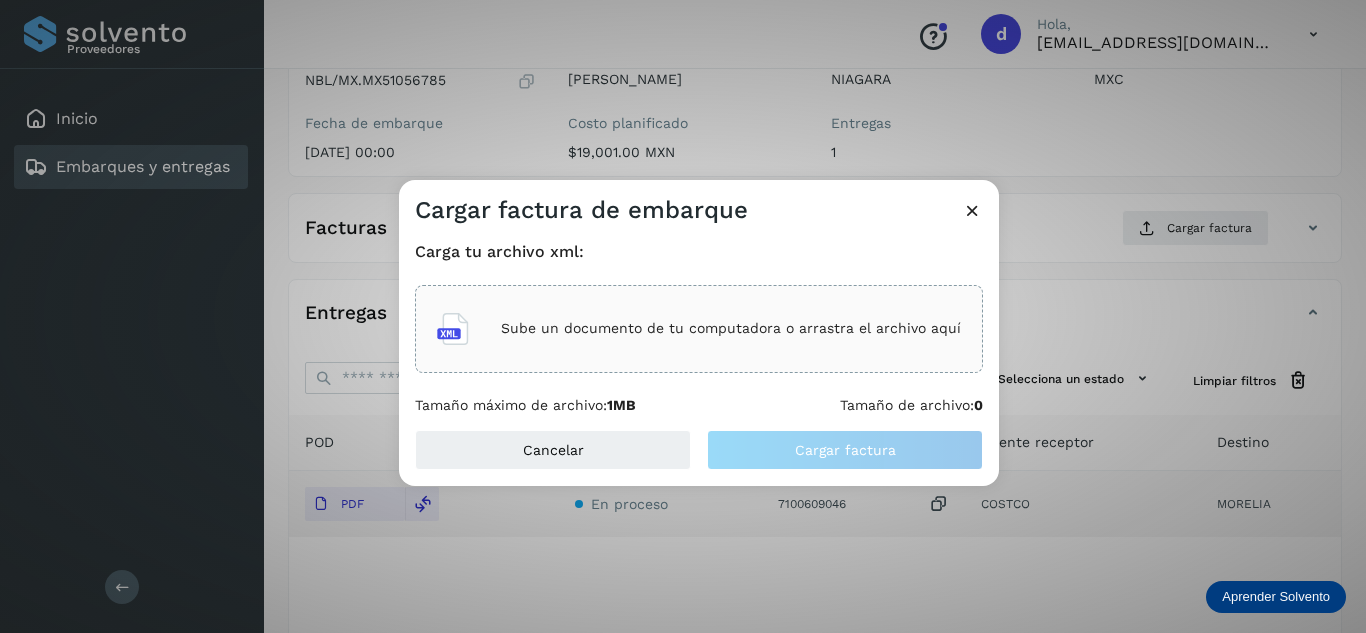 click on "Sube un documento de tu computadora o arrastra el archivo aquí" at bounding box center [731, 328] 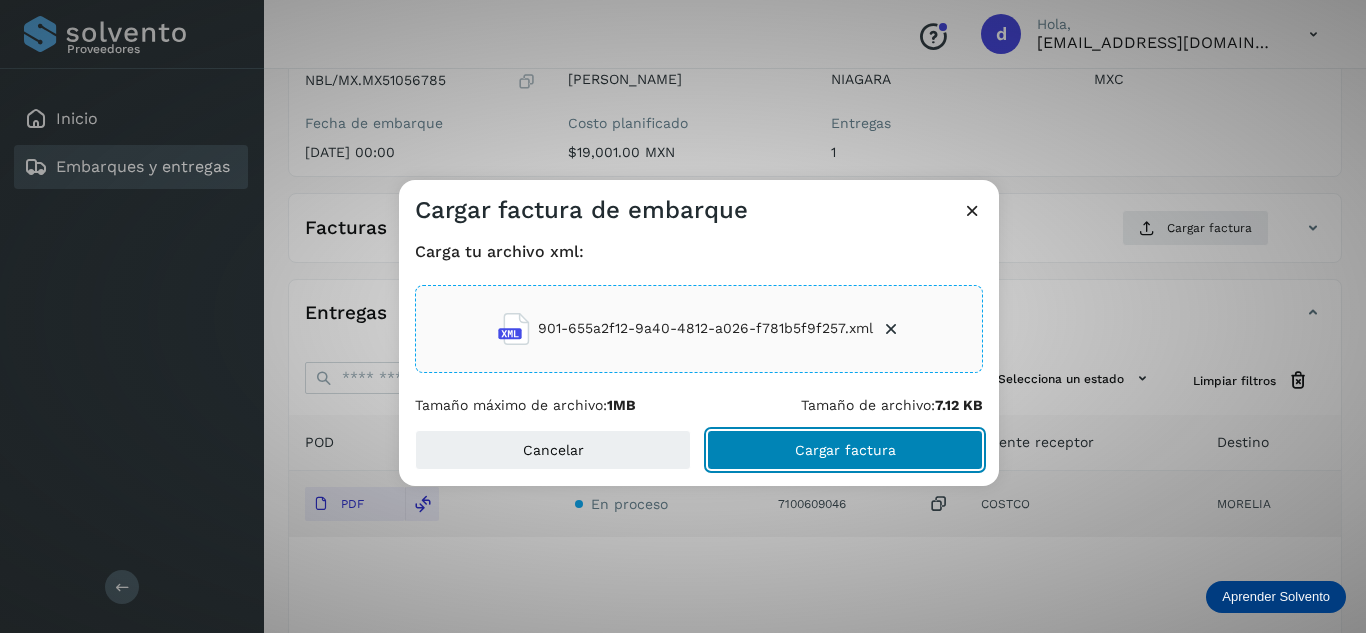 click on "Cargar factura" 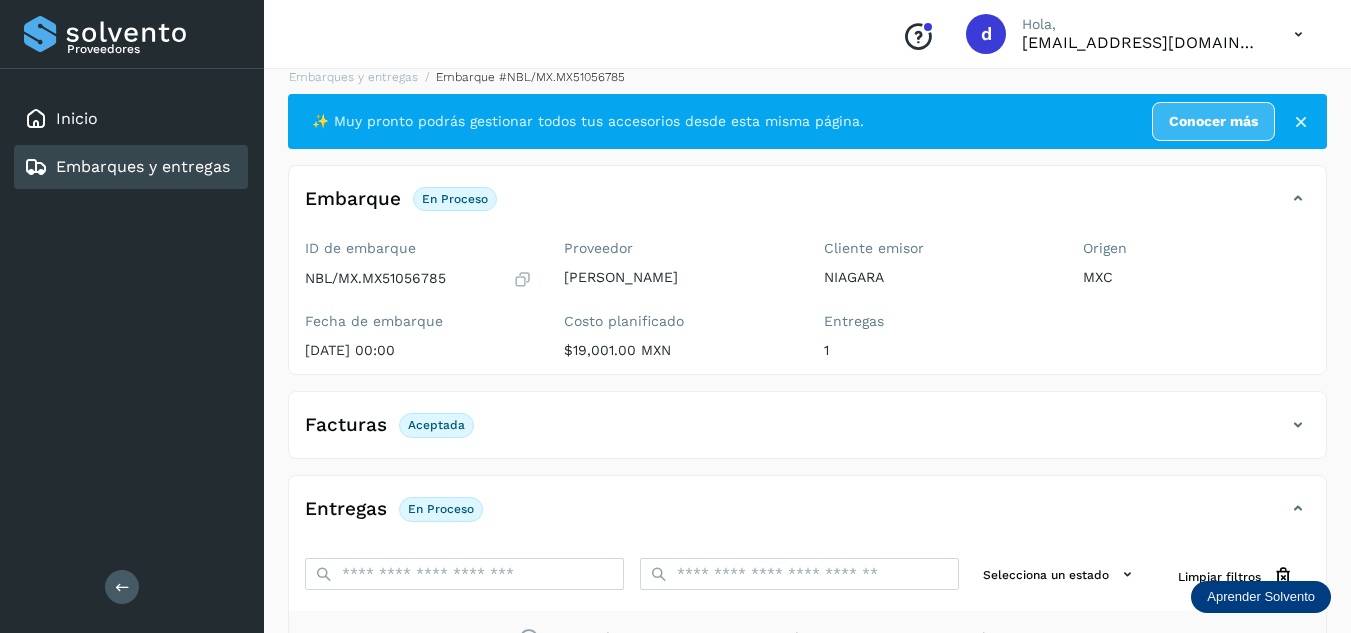 scroll, scrollTop: 16, scrollLeft: 0, axis: vertical 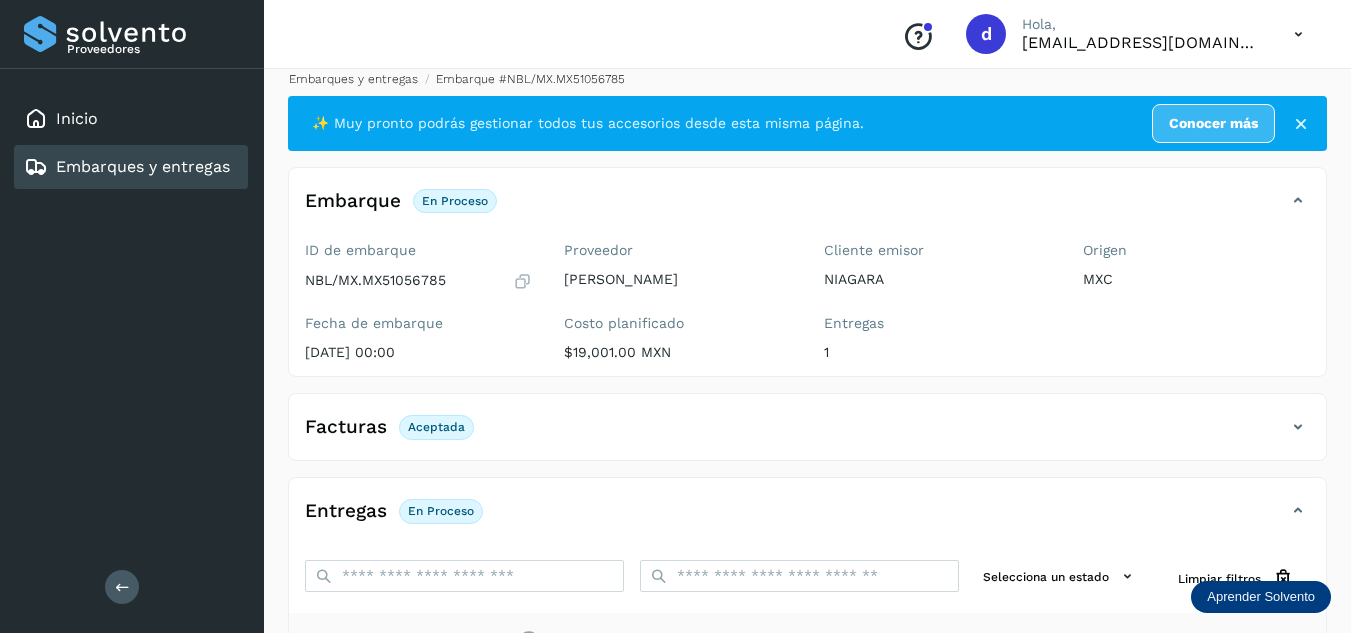 click on "Embarques y entregas" at bounding box center [353, 79] 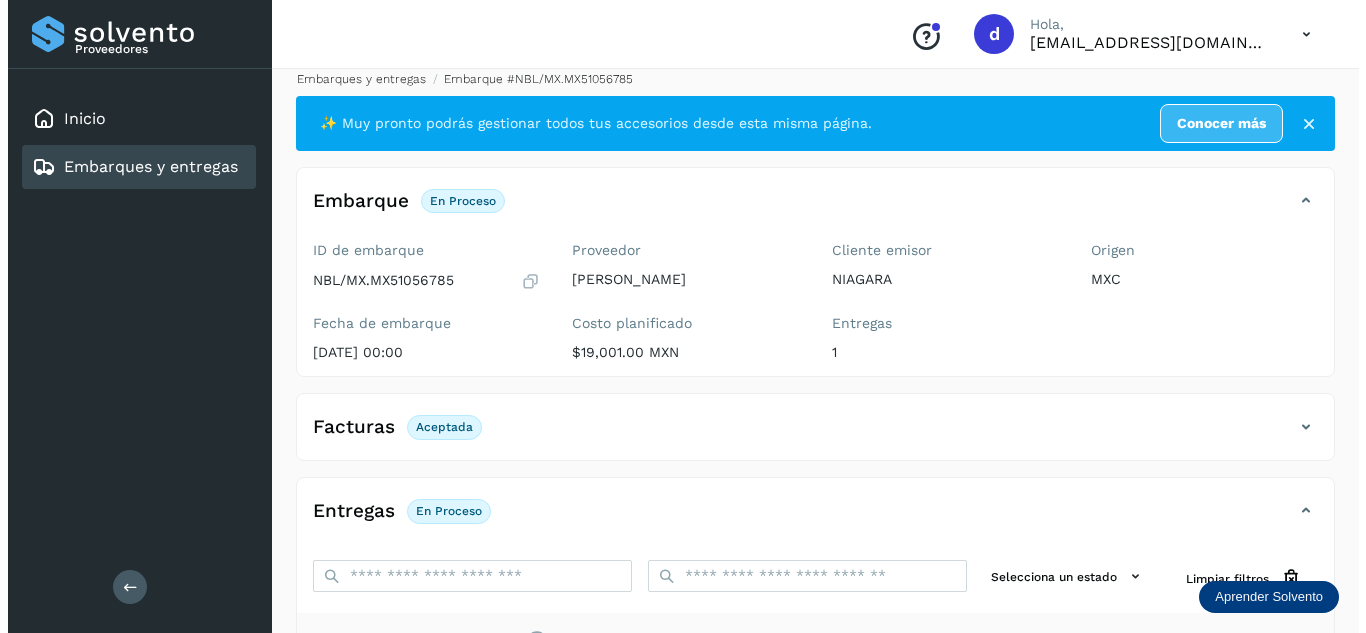 scroll, scrollTop: 0, scrollLeft: 0, axis: both 